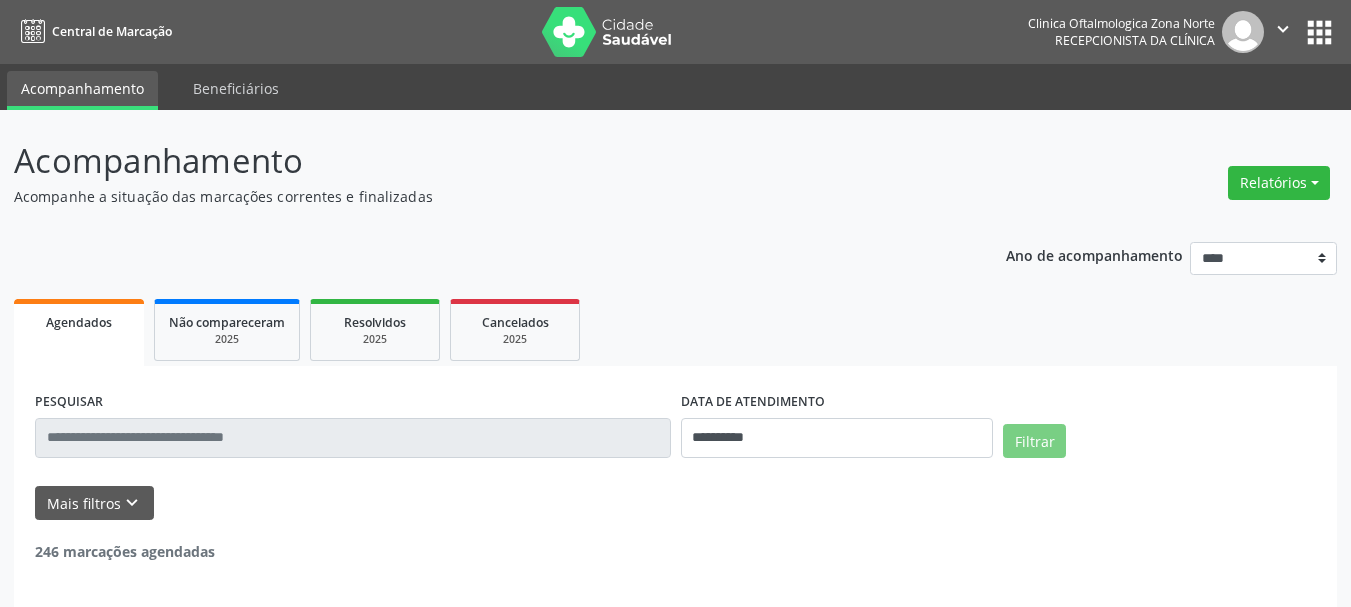 scroll, scrollTop: 0, scrollLeft: 0, axis: both 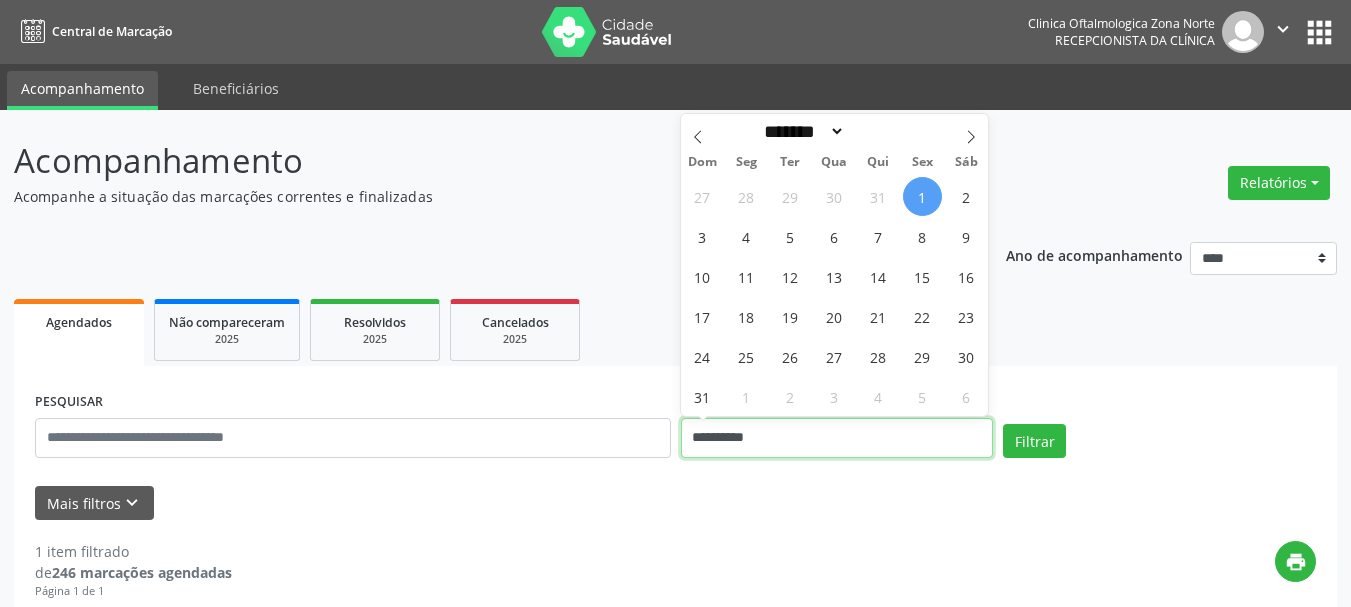 click on "**********" at bounding box center [837, 438] 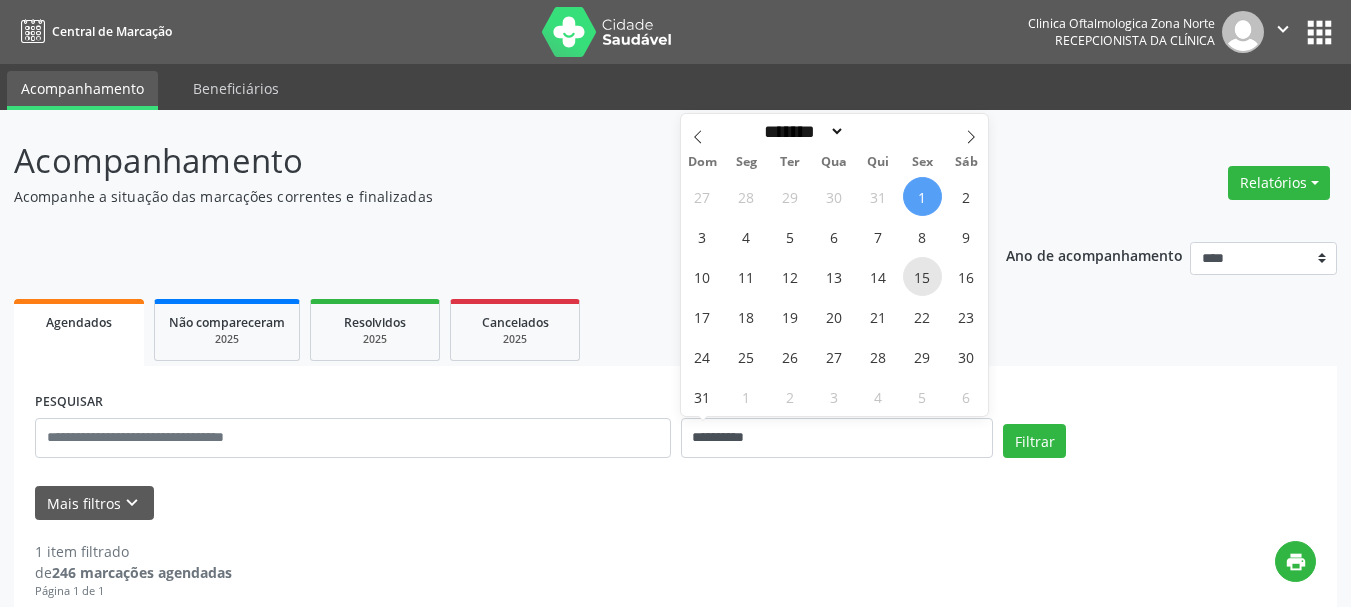 click on "15" at bounding box center (922, 276) 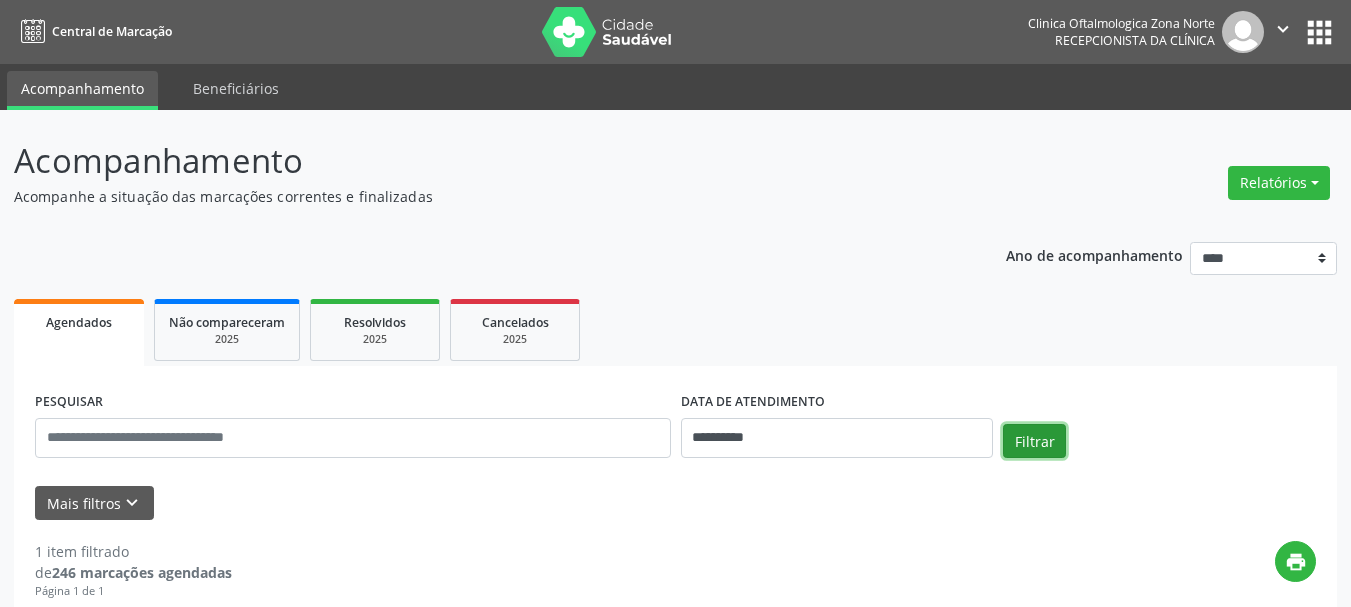 click on "Filtrar" at bounding box center (1034, 441) 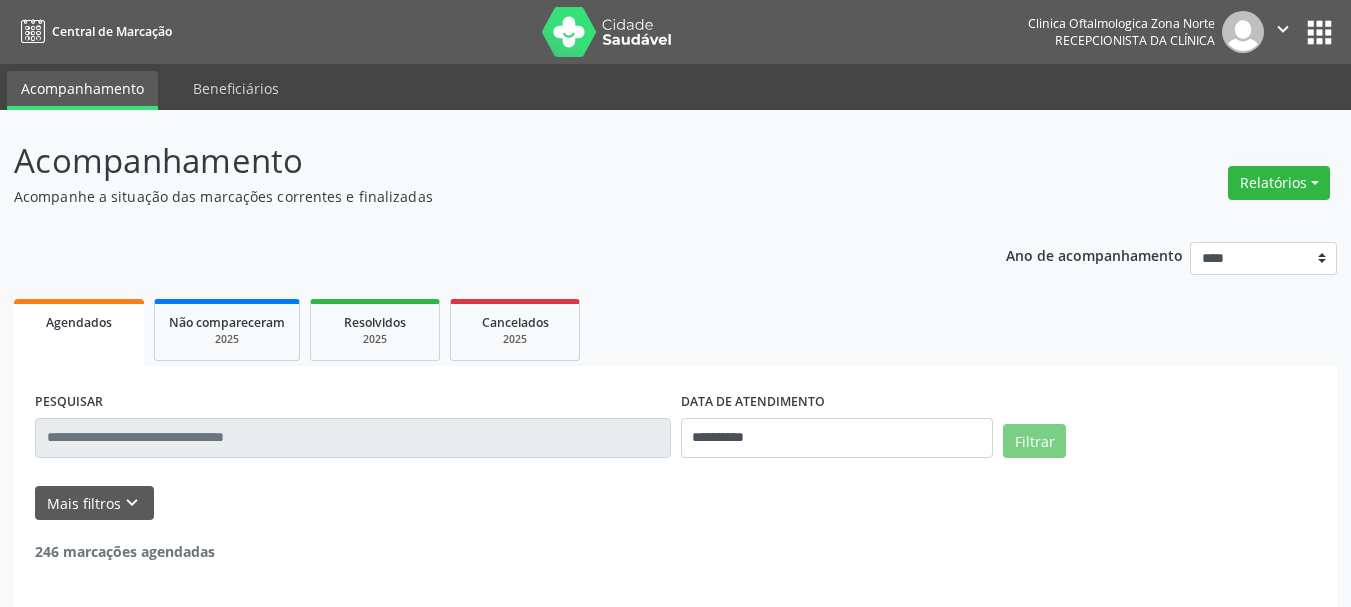 scroll, scrollTop: 11, scrollLeft: 0, axis: vertical 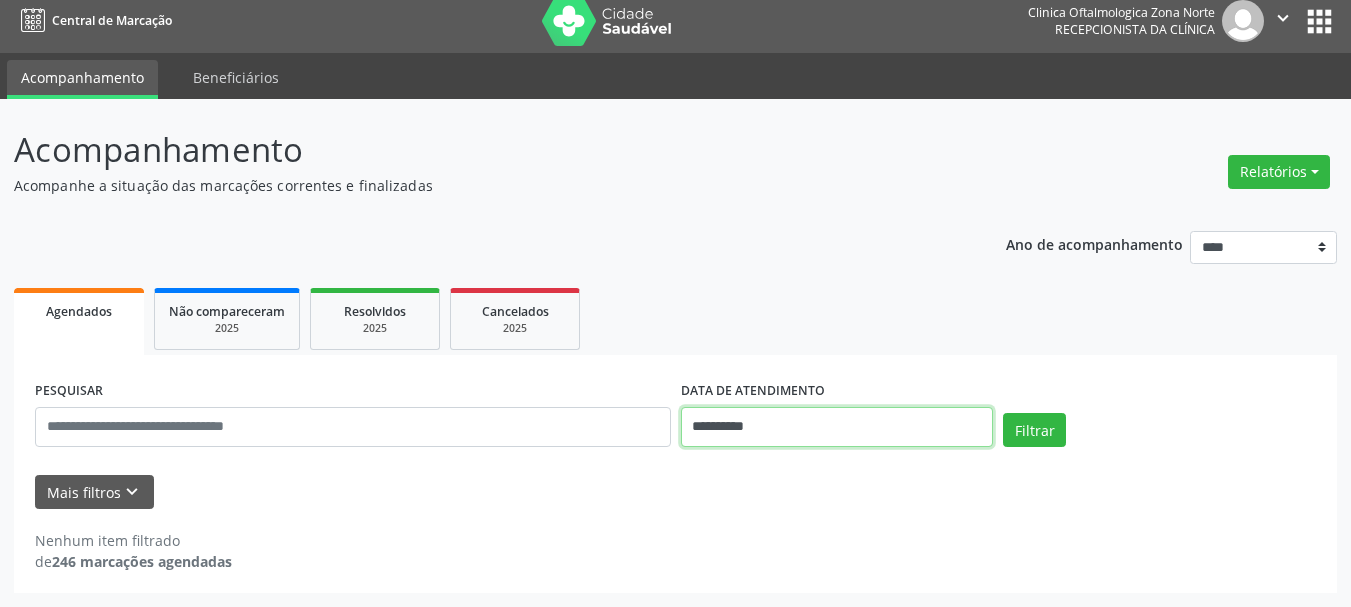 click on "**********" at bounding box center [837, 427] 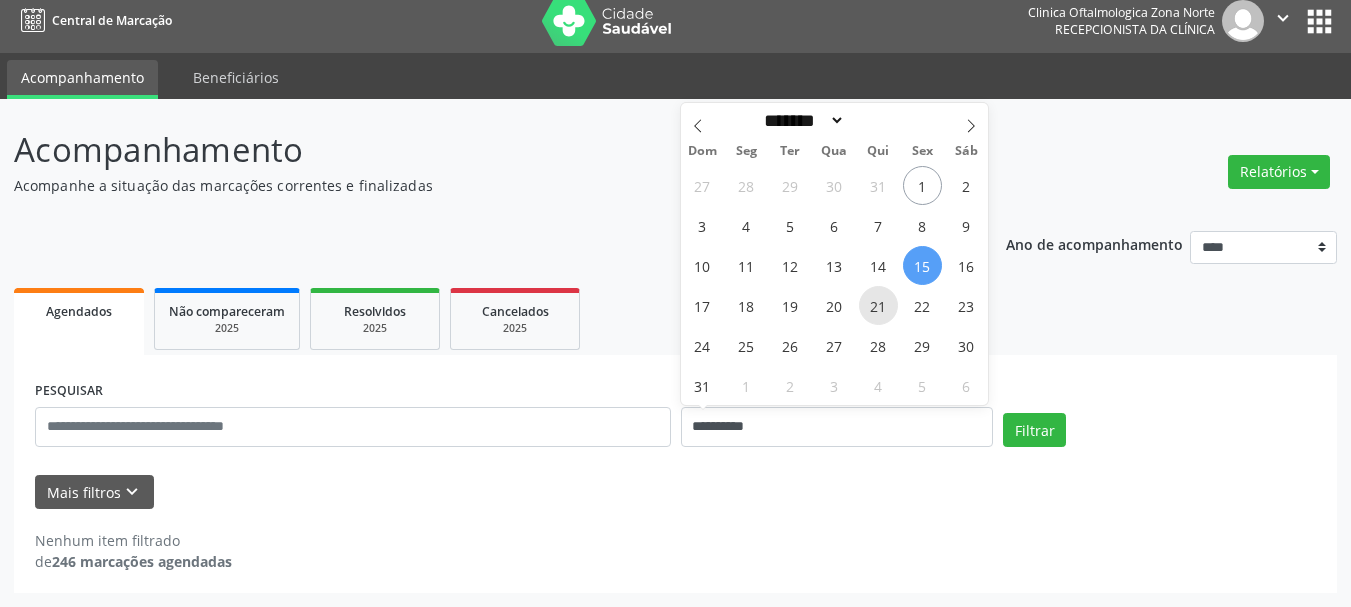 click on "21" at bounding box center [878, 305] 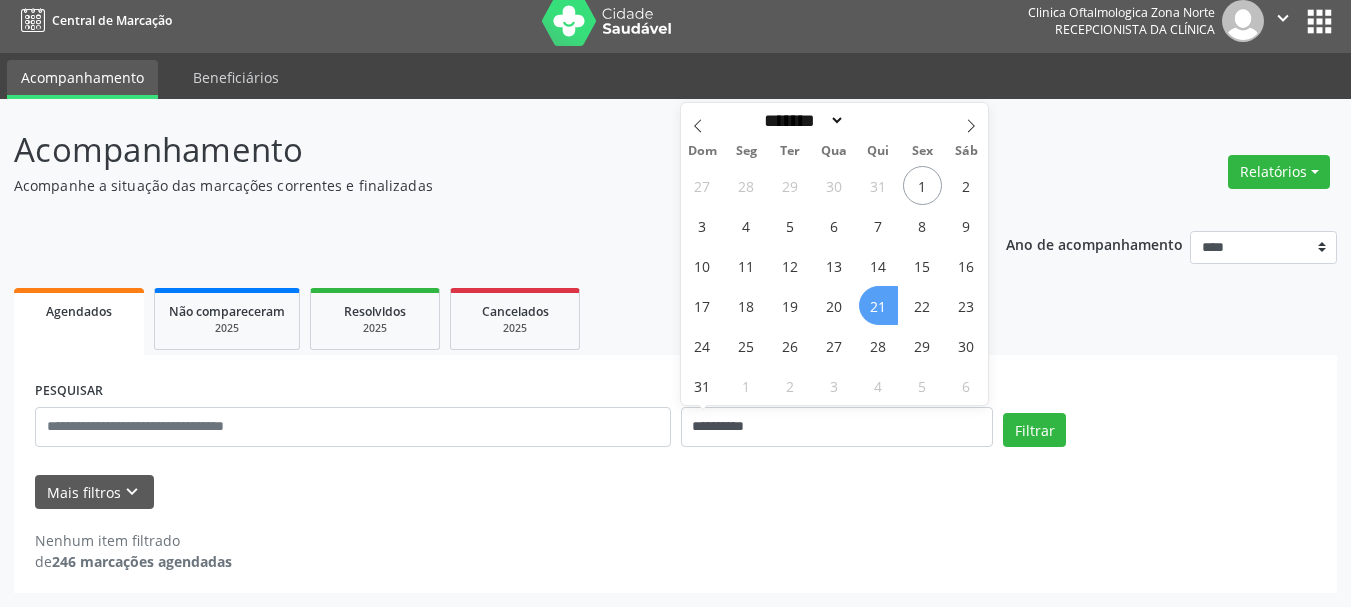 click on "21" at bounding box center [878, 305] 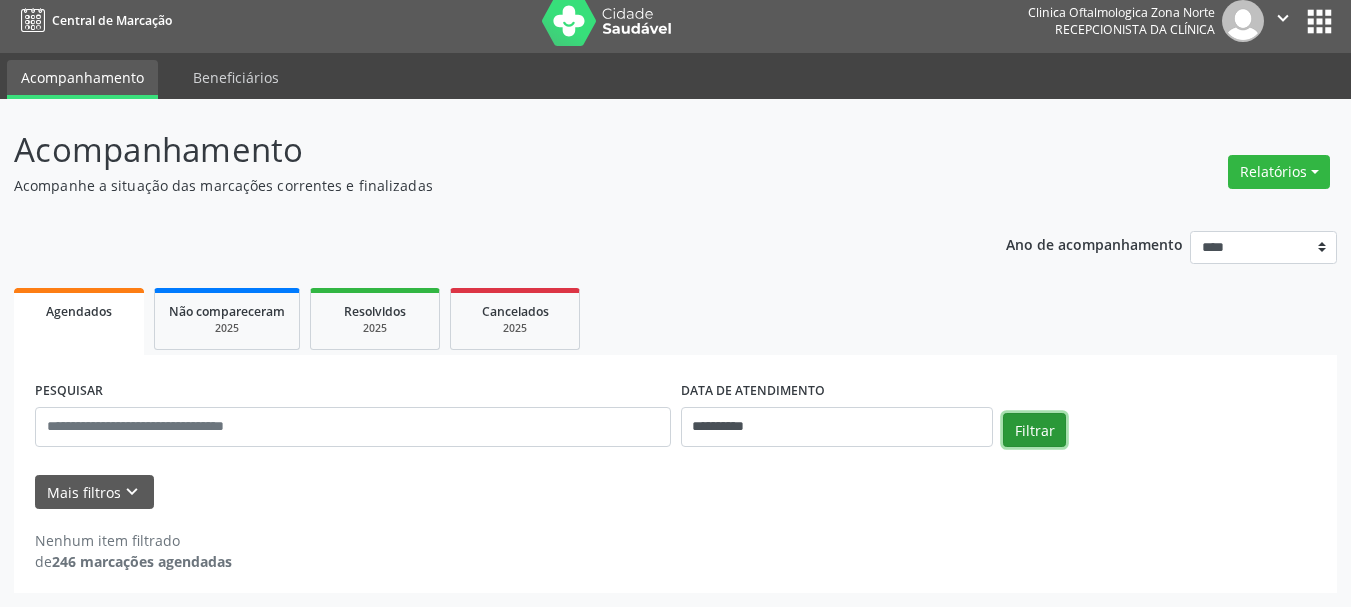 click on "Filtrar" at bounding box center (1034, 430) 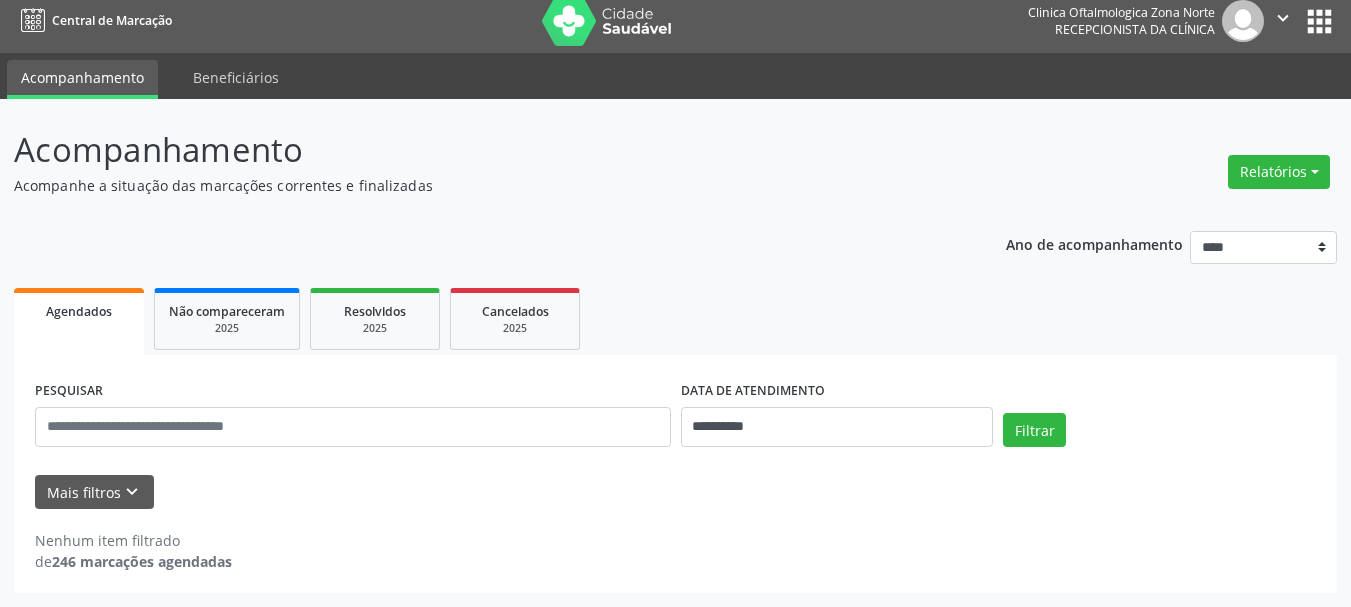click at bounding box center [607, 21] 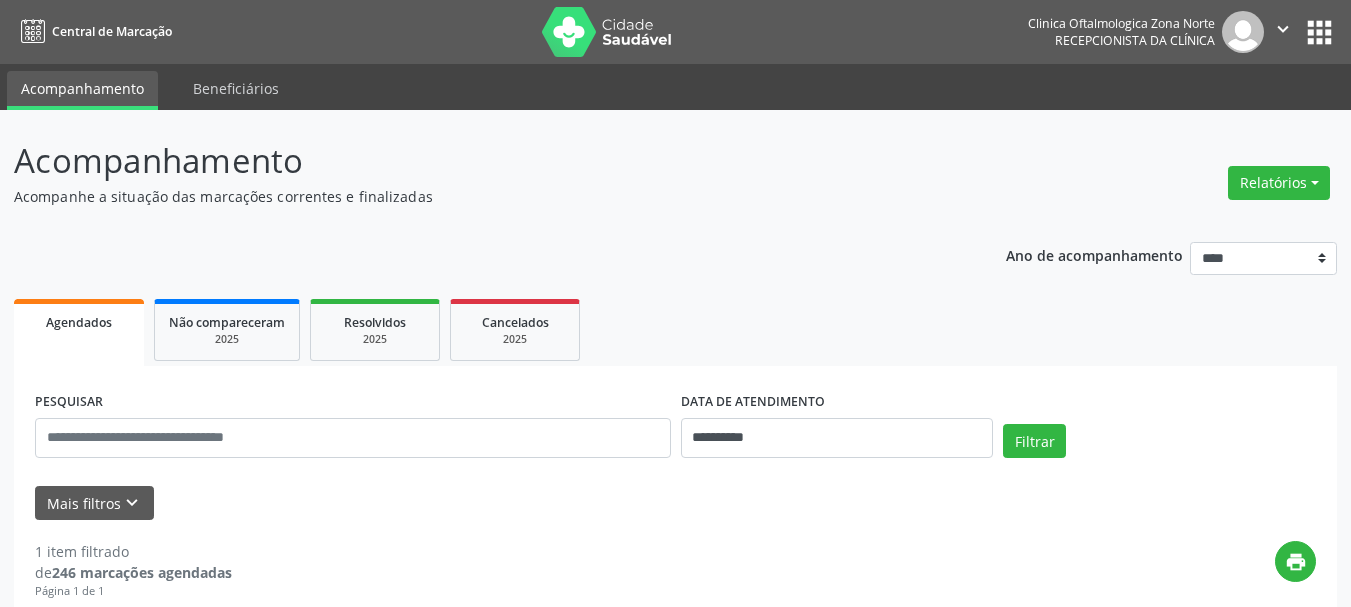 scroll, scrollTop: 0, scrollLeft: 0, axis: both 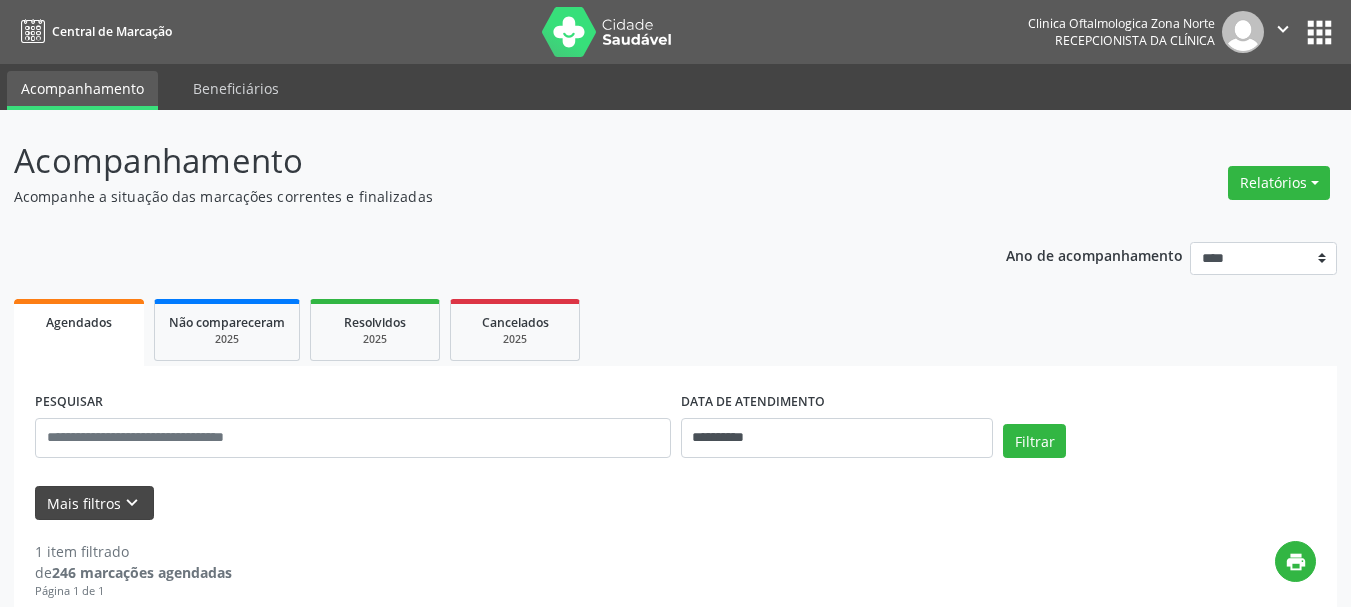drag, startPoint x: 149, startPoint y: 482, endPoint x: 138, endPoint y: 490, distance: 13.601471 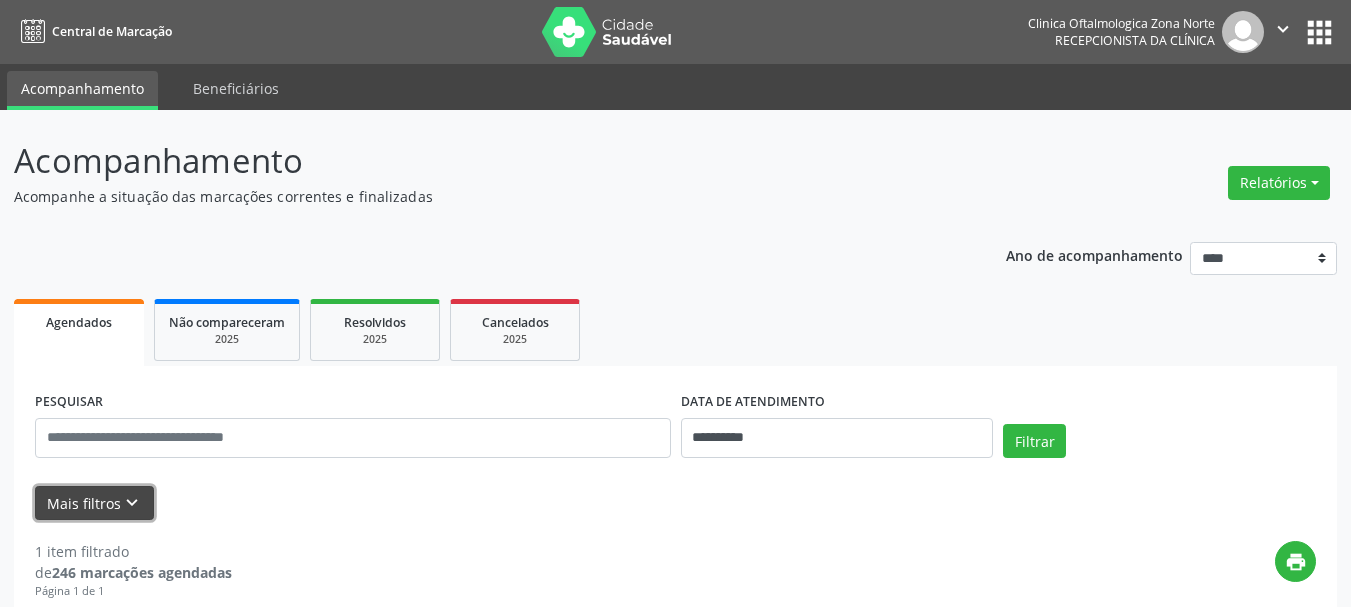 click on "Mais filtros
keyboard_arrow_down" at bounding box center (94, 503) 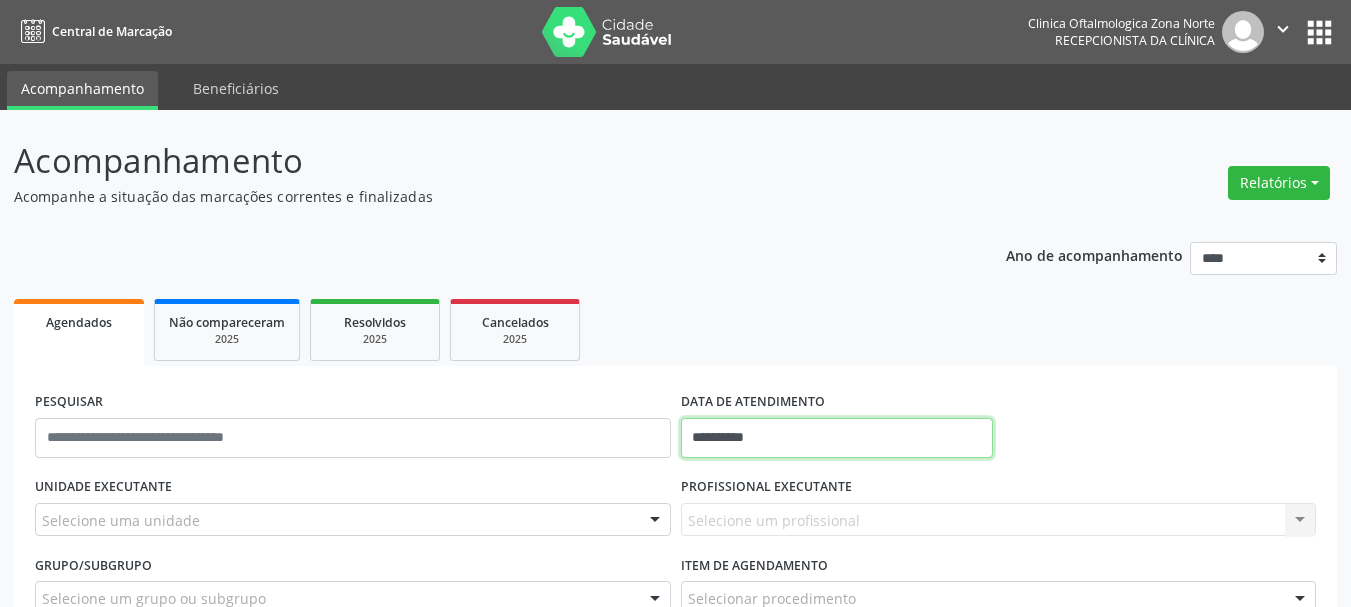 click on "**********" at bounding box center [837, 438] 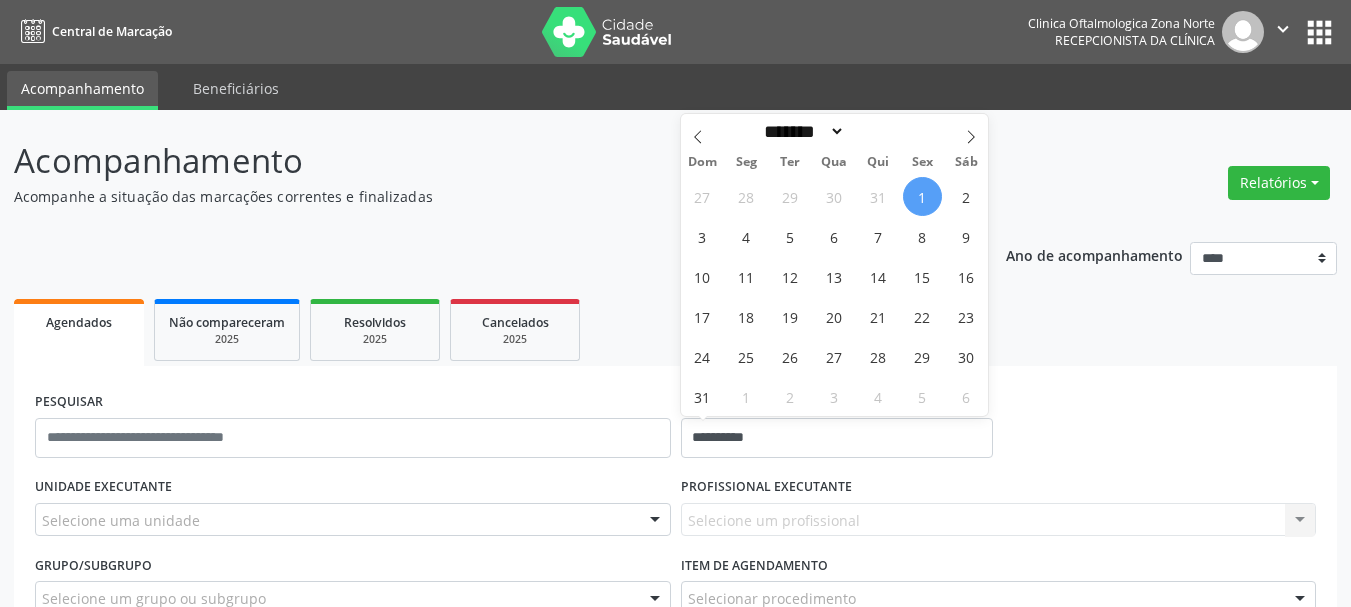 click on "Acompanhamento
Acompanhe a situação das marcações correntes e finalizadas" at bounding box center [477, 171] 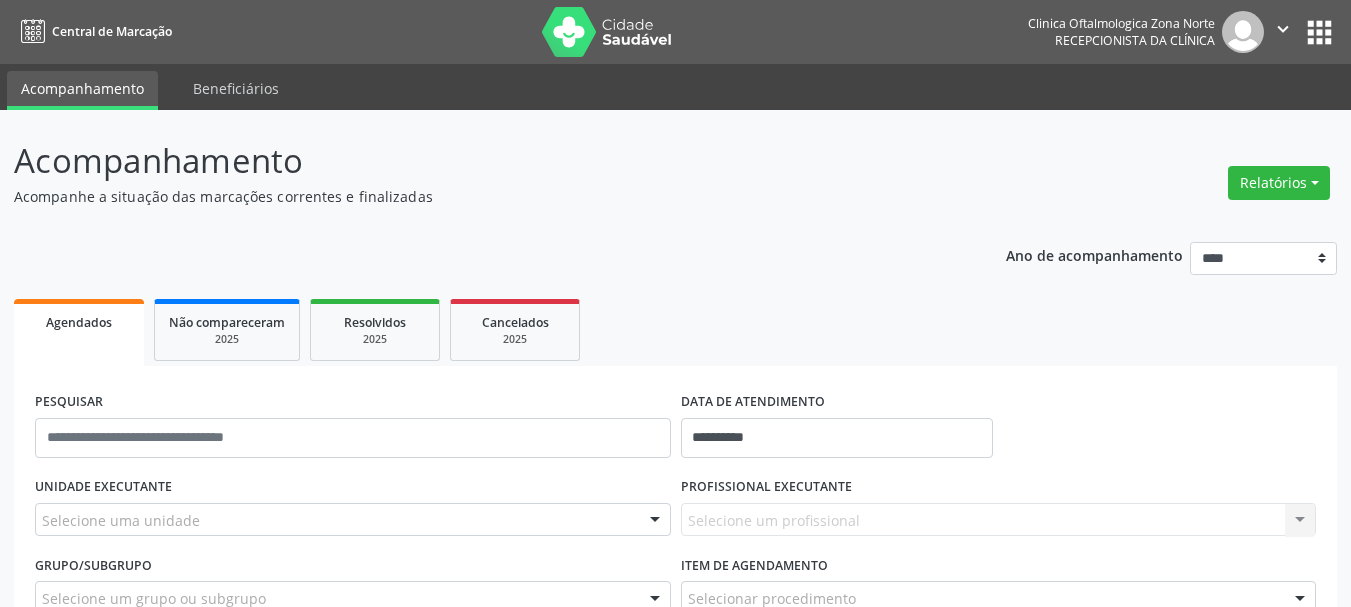 click on "Acompanhamento" at bounding box center (477, 161) 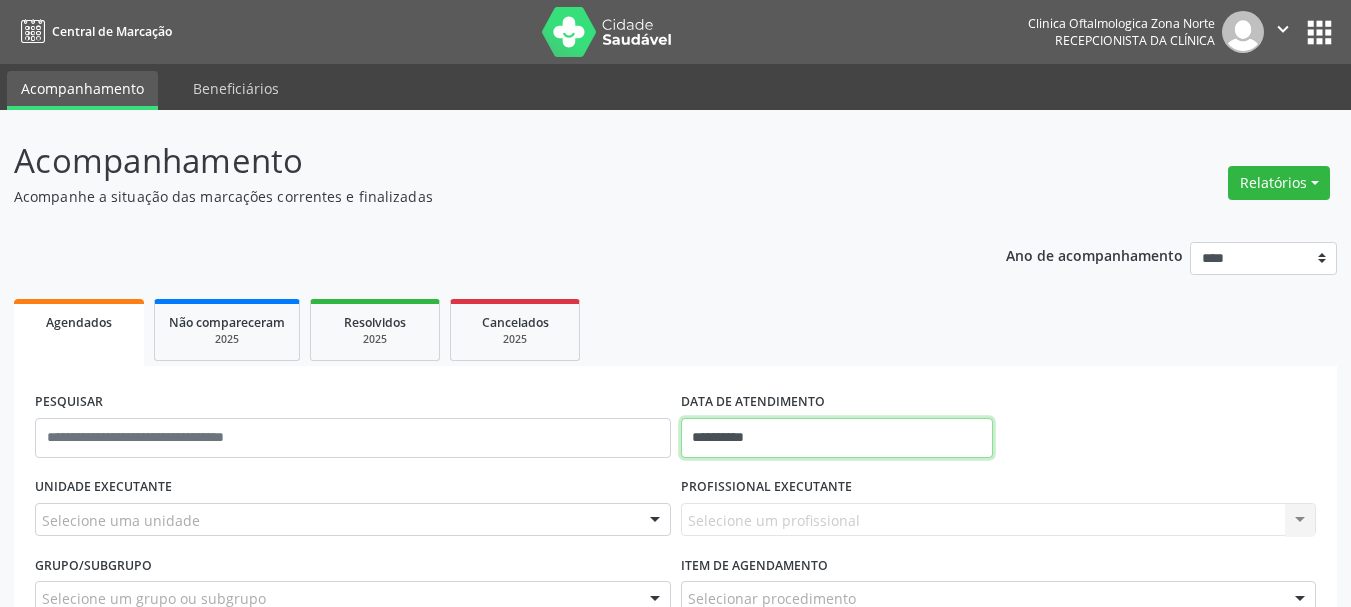 click on "**********" at bounding box center [837, 438] 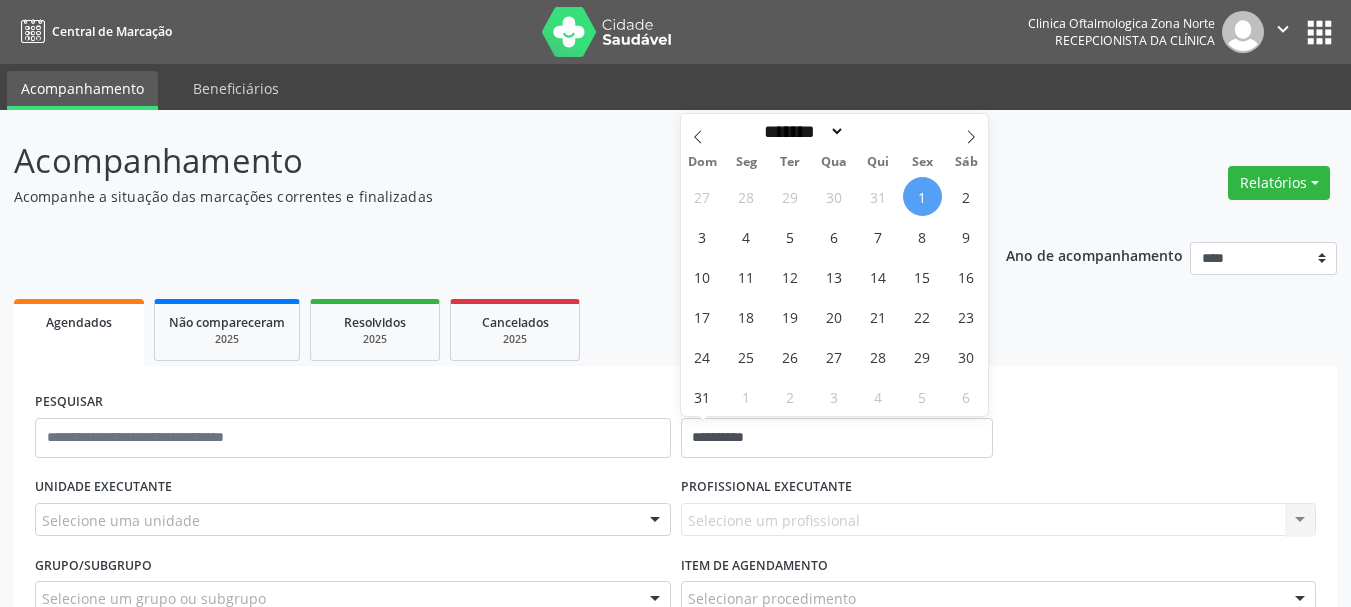 click on "1" at bounding box center (922, 196) 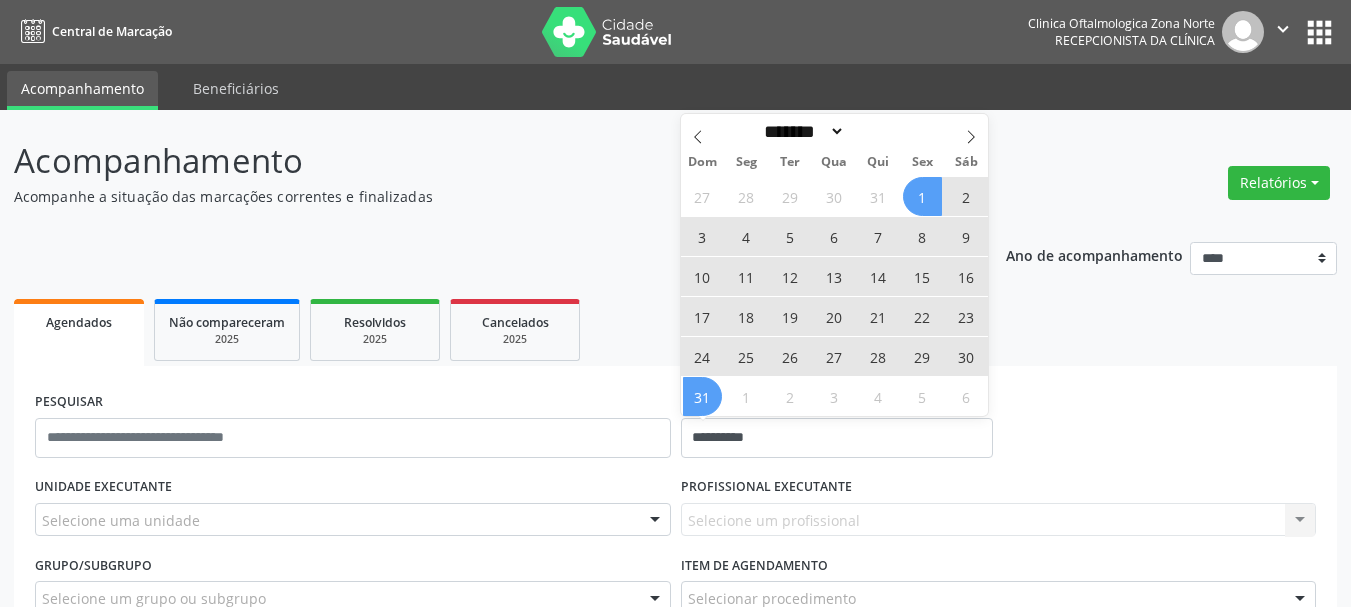 click on "31" at bounding box center [702, 396] 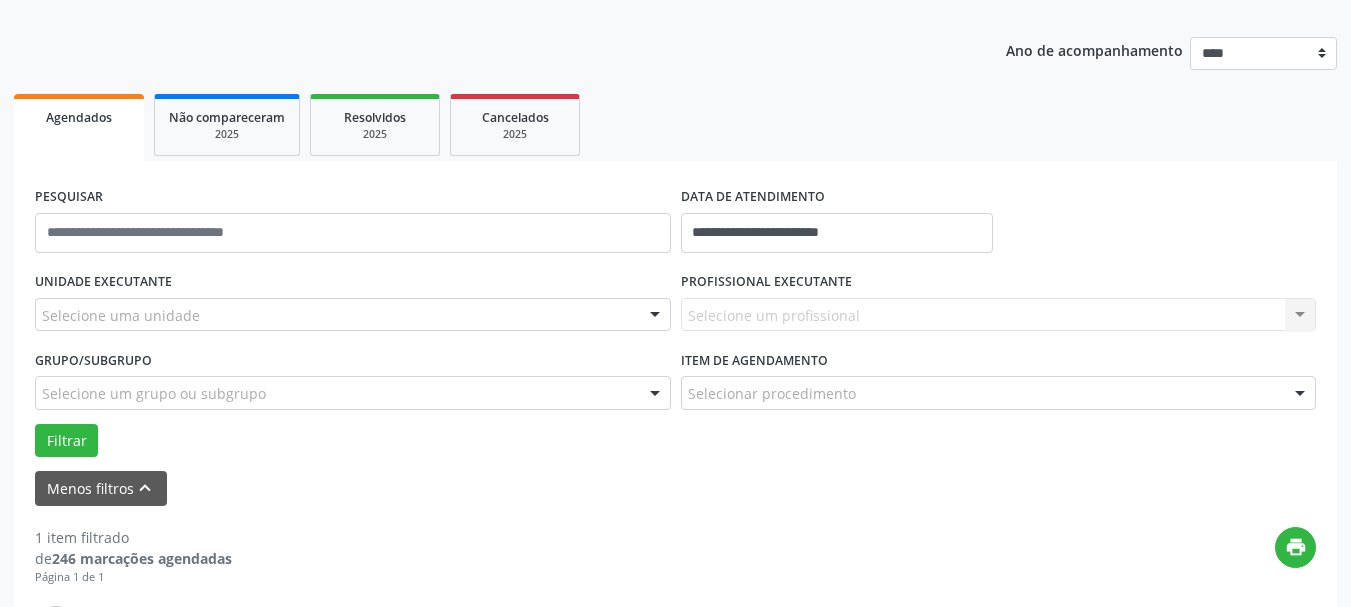 scroll, scrollTop: 300, scrollLeft: 0, axis: vertical 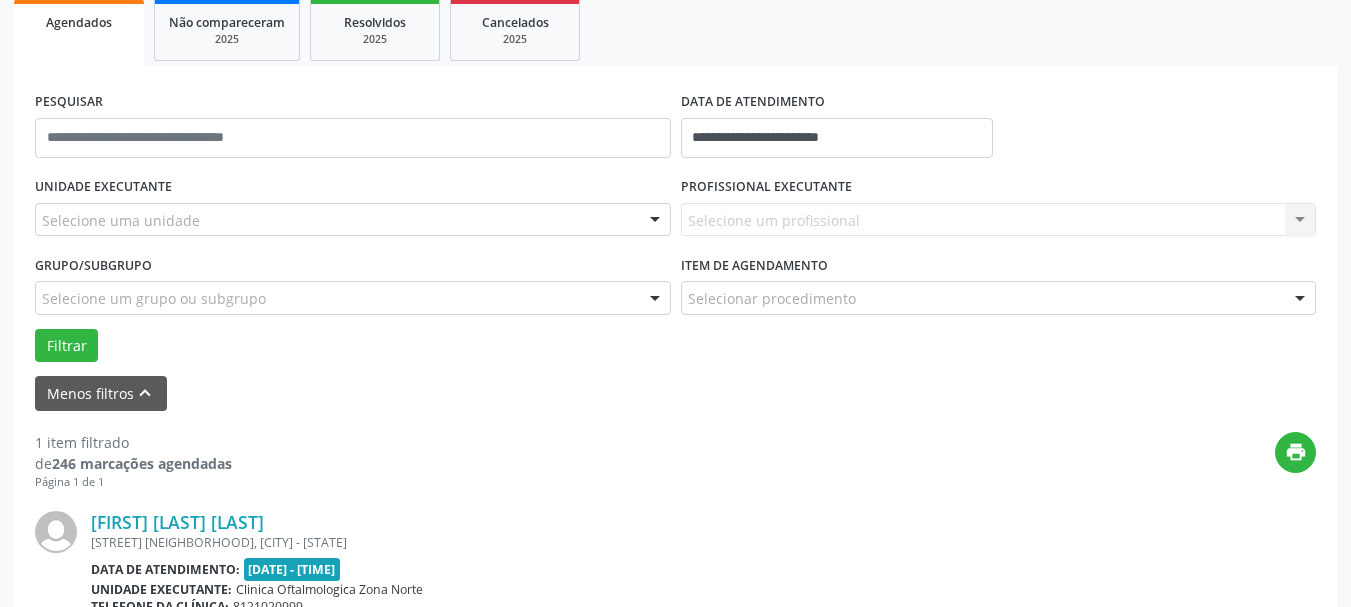 click on "Selecione uma unidade" at bounding box center [353, 220] 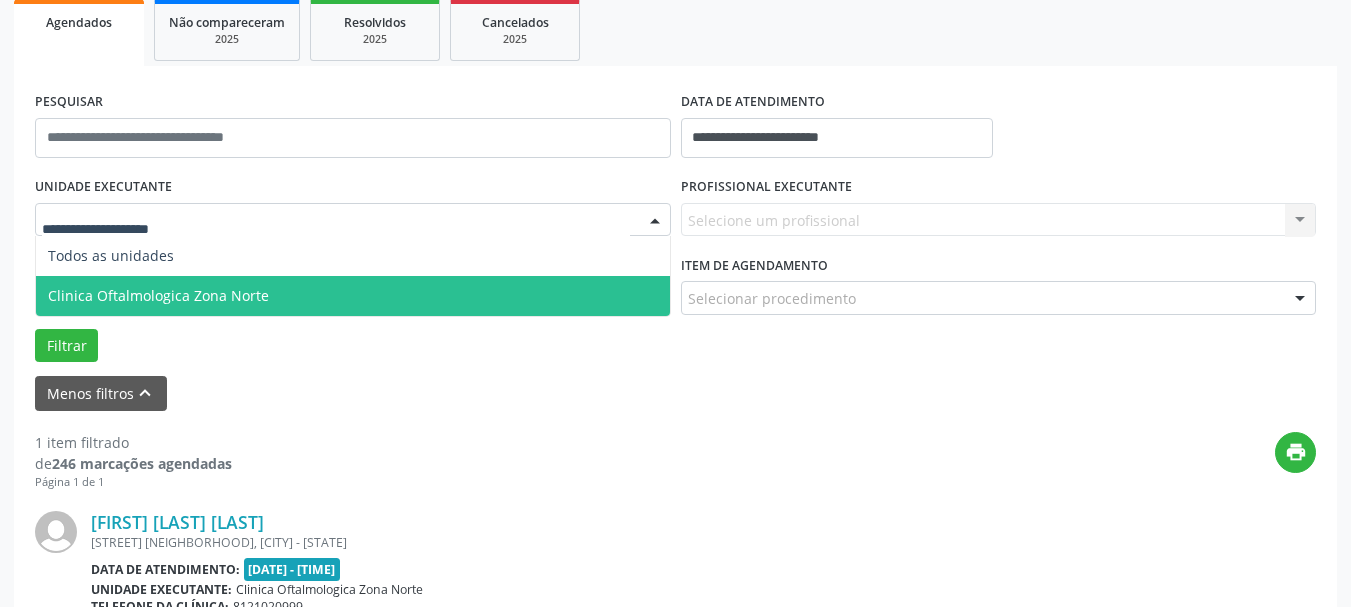 click on "Clinica Oftalmologica Zona Norte" at bounding box center (353, 296) 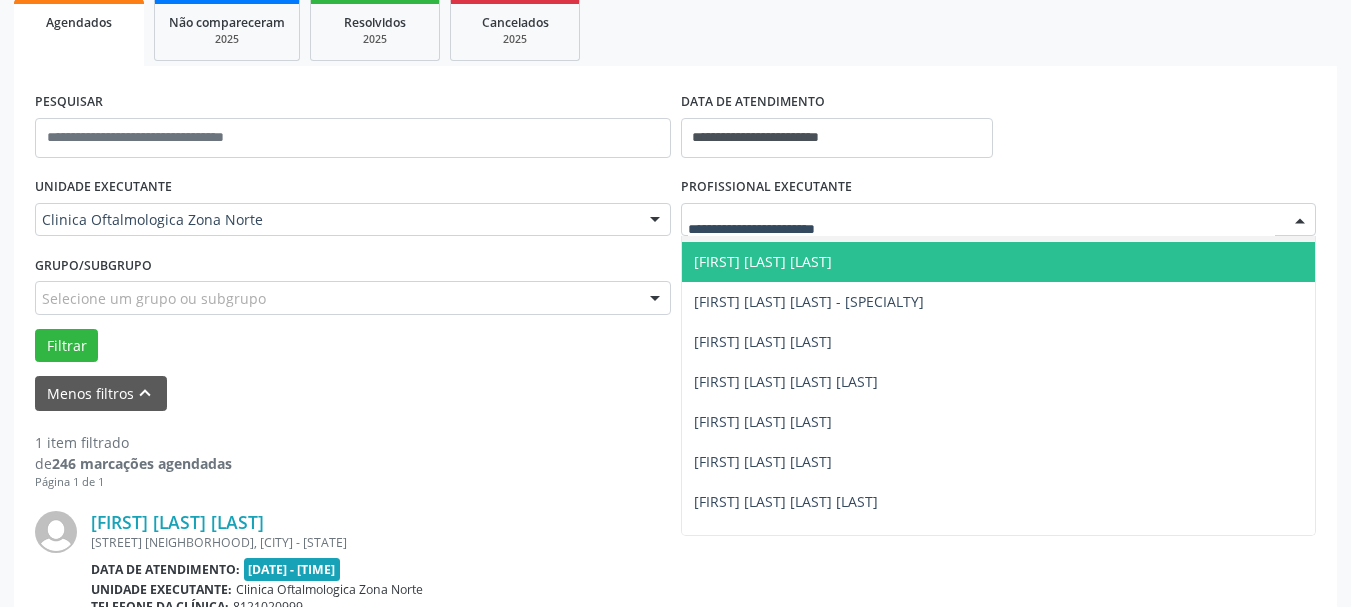 scroll, scrollTop: 0, scrollLeft: 0, axis: both 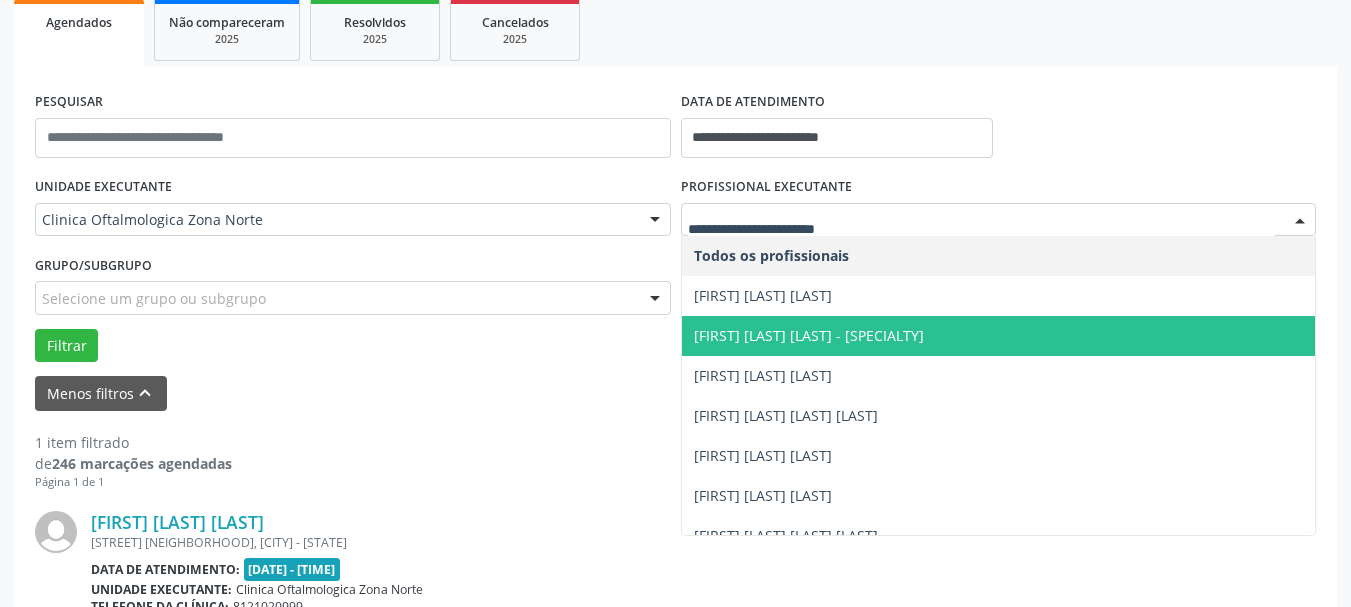 click on "Ana Catarina Delgado de Souza - Cornea e Catarata" at bounding box center (999, 336) 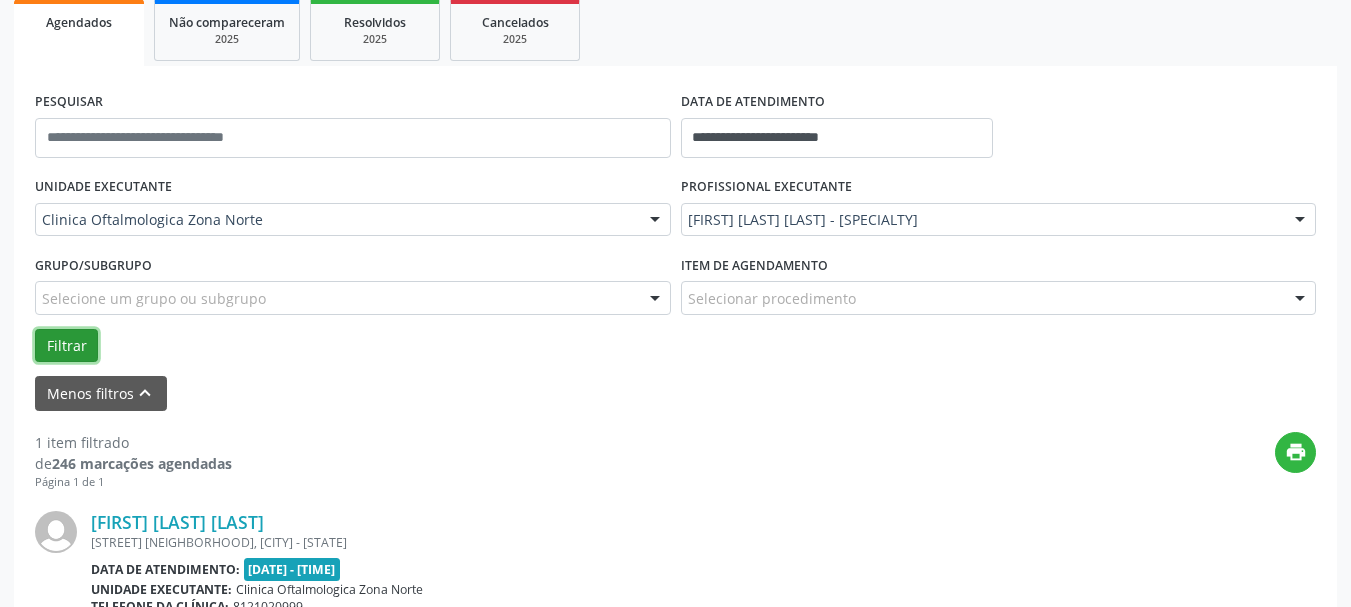 click on "Filtrar" at bounding box center [66, 346] 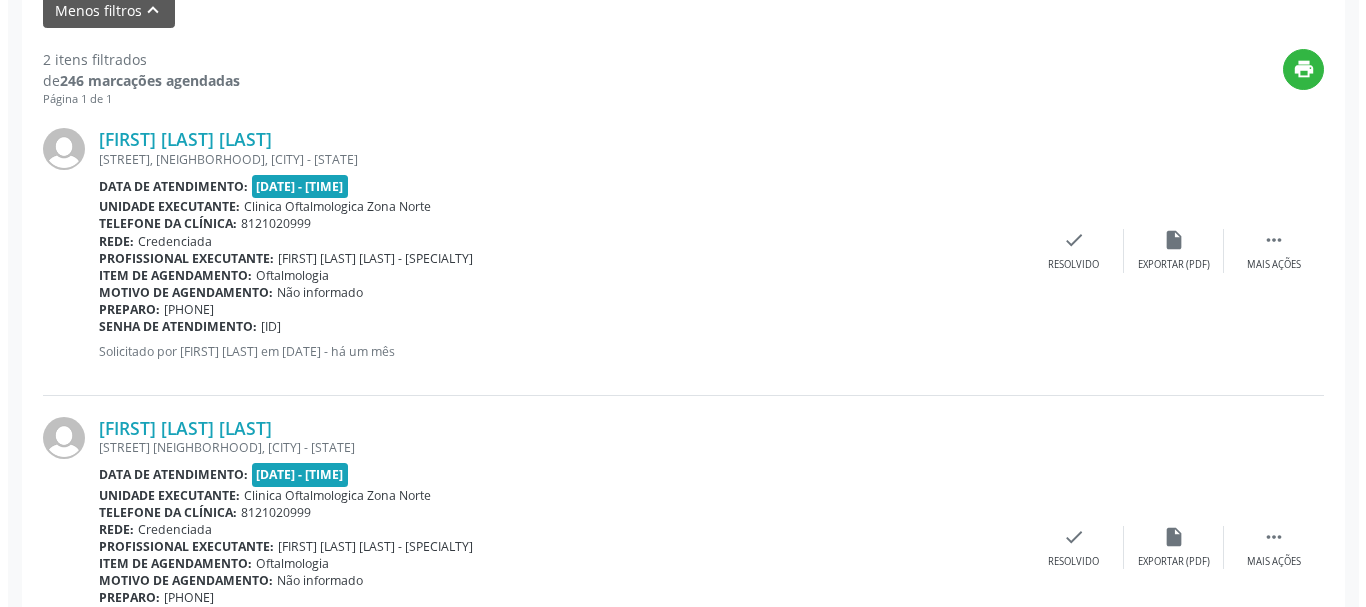 scroll, scrollTop: 700, scrollLeft: 0, axis: vertical 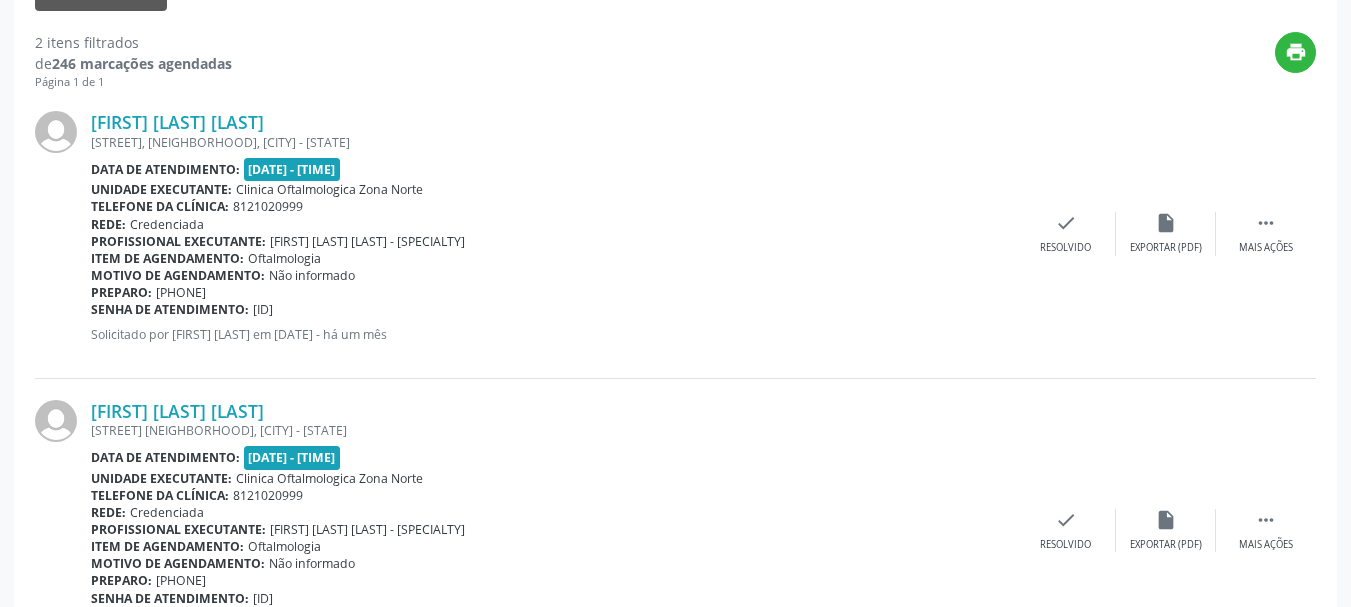 copy on "Audinete Alves da Silva" 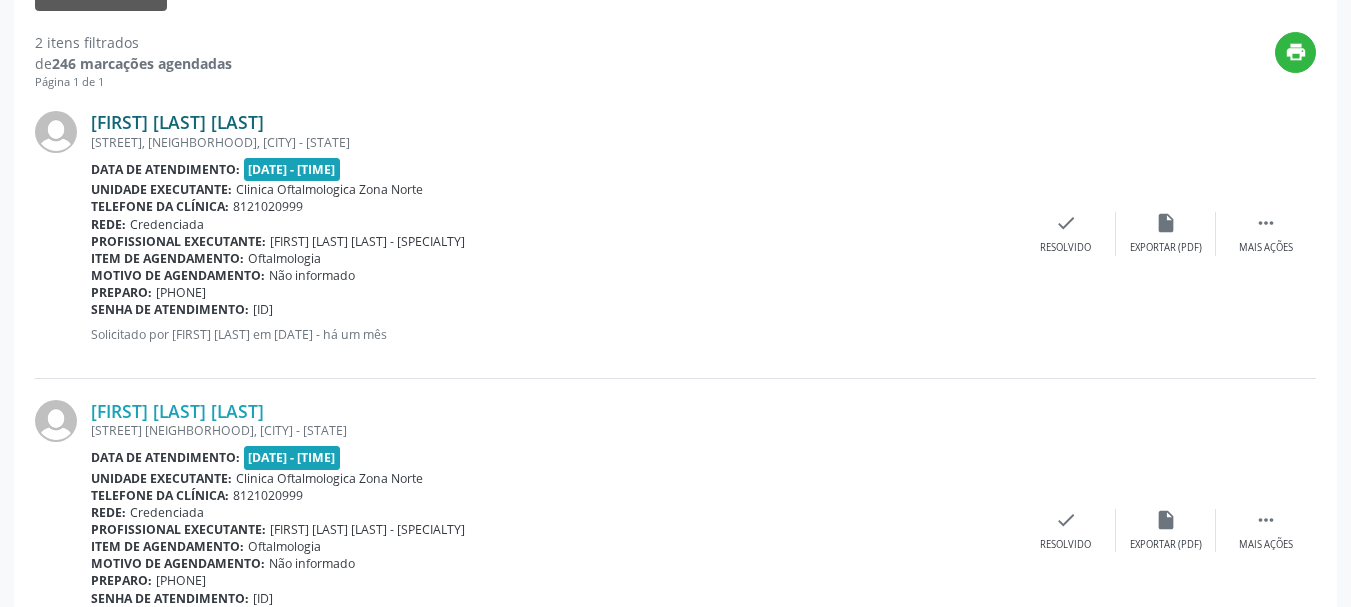 click on "Audinete Alves da Silva" at bounding box center [177, 122] 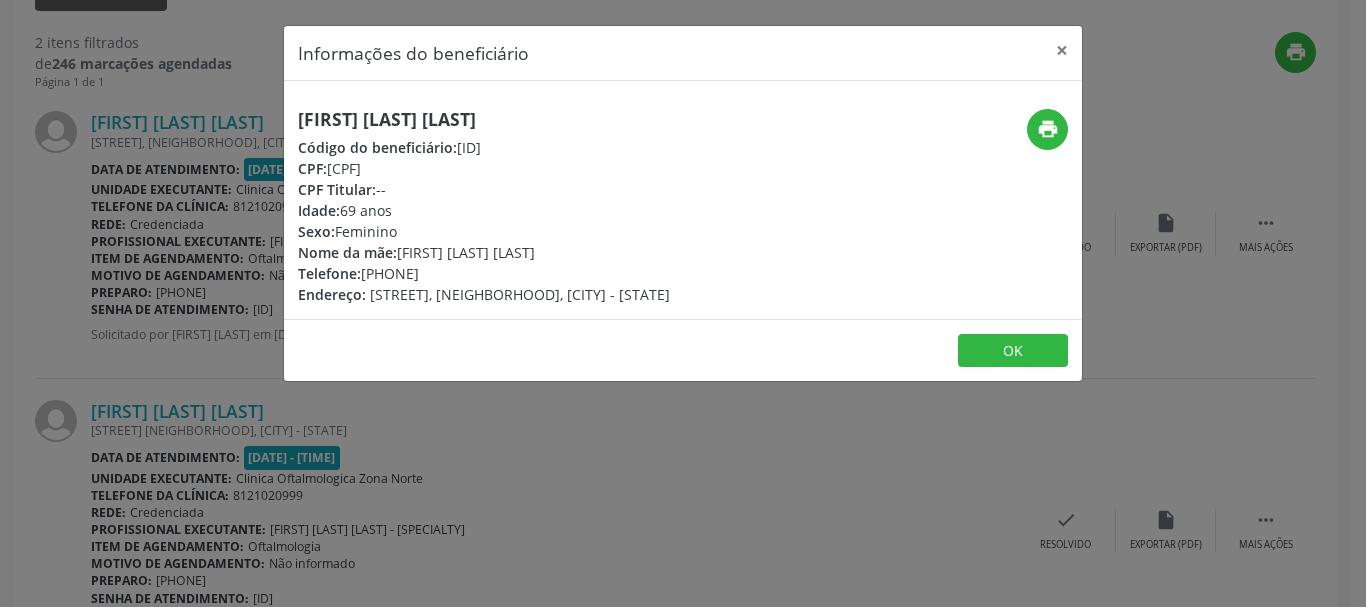 copy on "(81) 98894-1632" 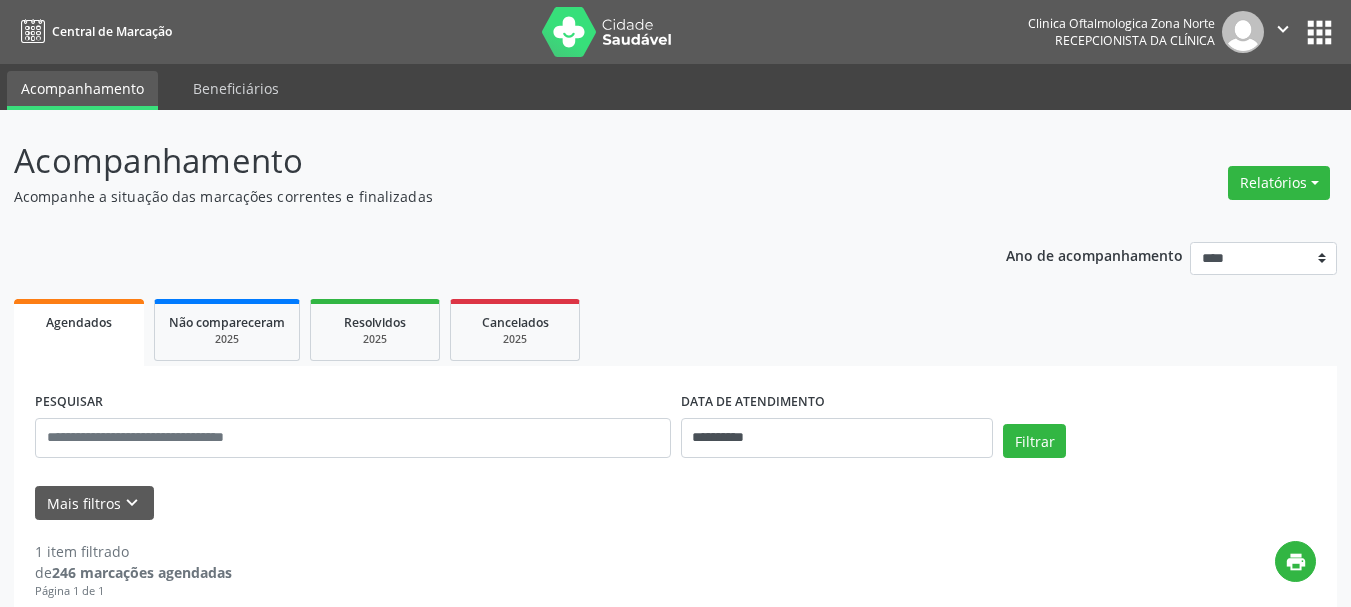scroll, scrollTop: 333, scrollLeft: 0, axis: vertical 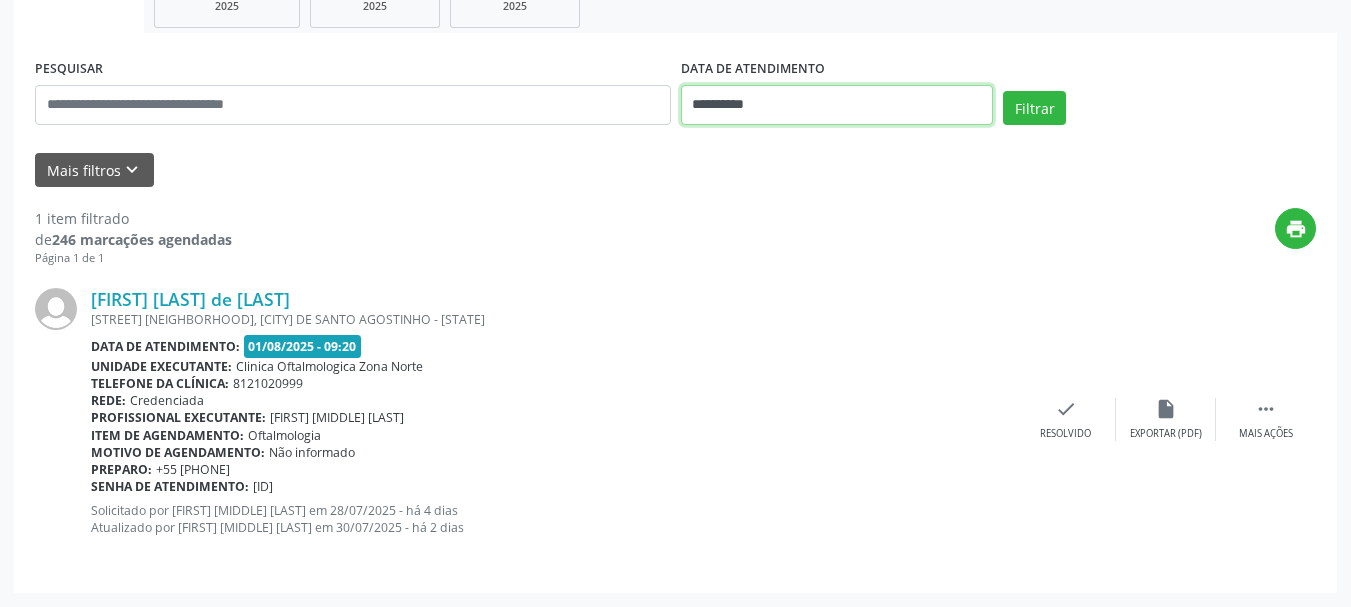 click on "**********" at bounding box center (837, 105) 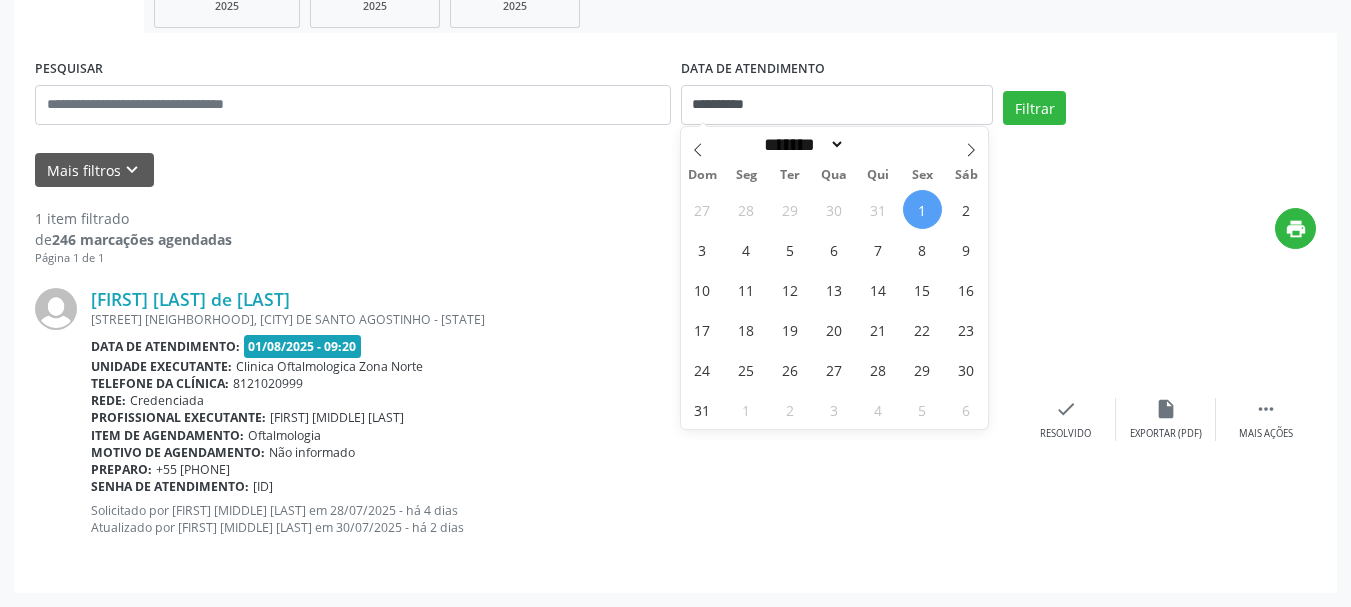 click on "1" at bounding box center (922, 209) 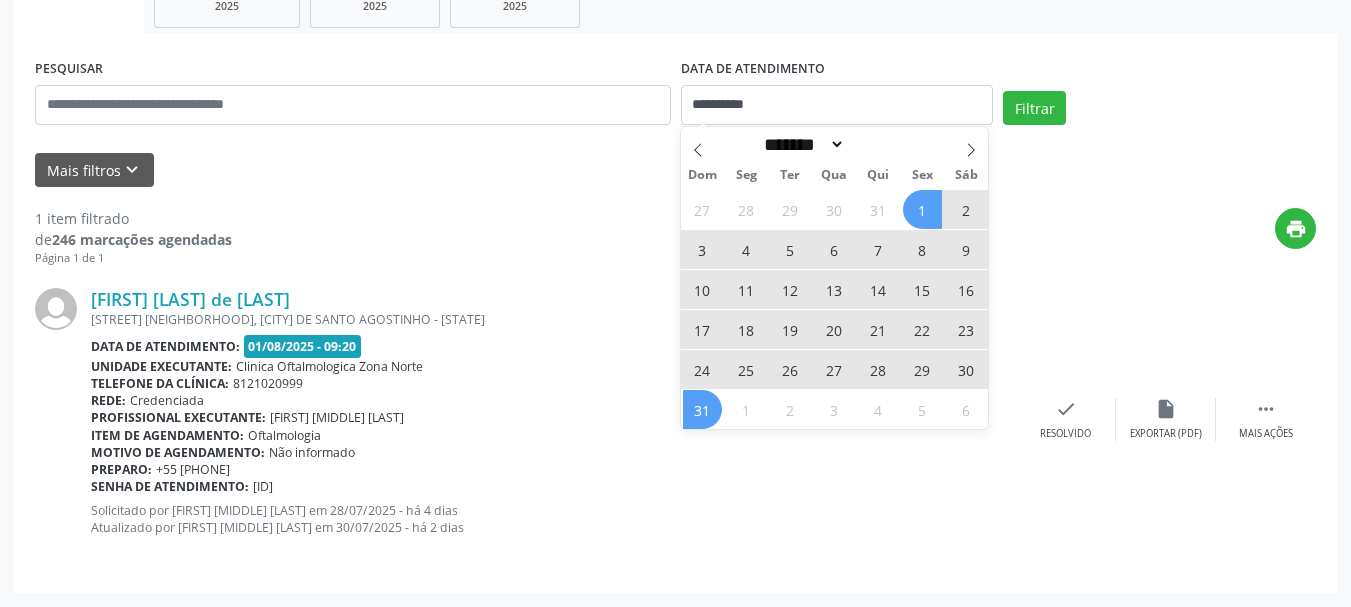 click on "31" at bounding box center [702, 409] 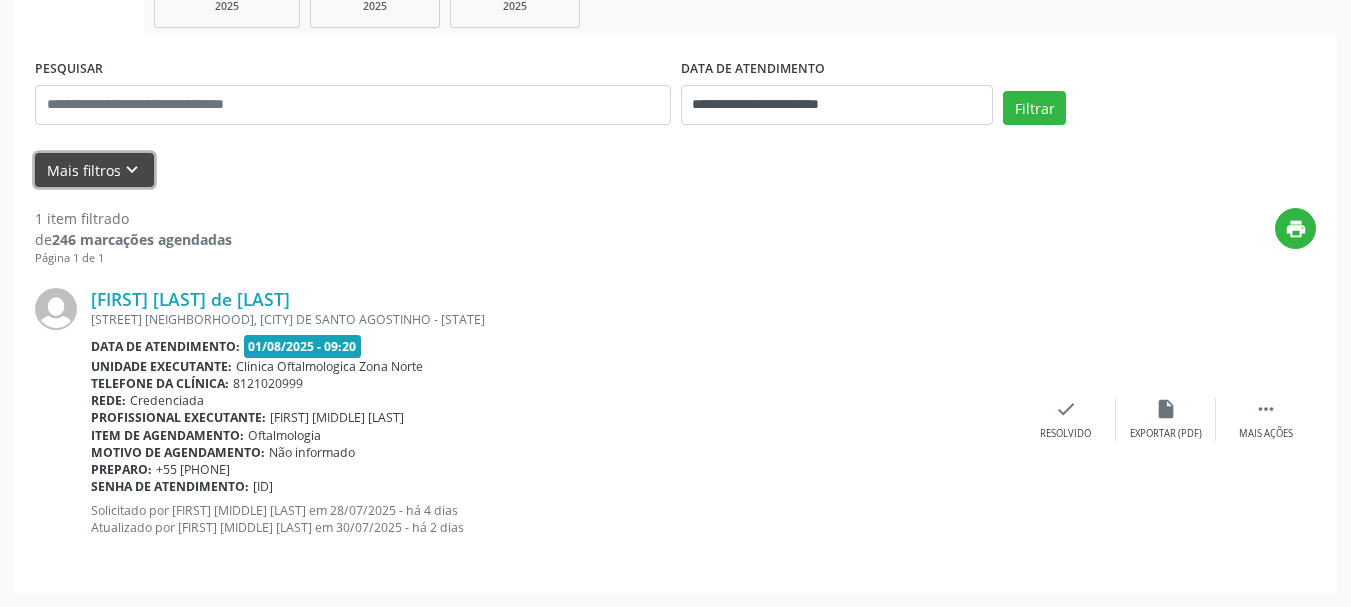 click on "Mais filtros
keyboard_arrow_down" at bounding box center [94, 170] 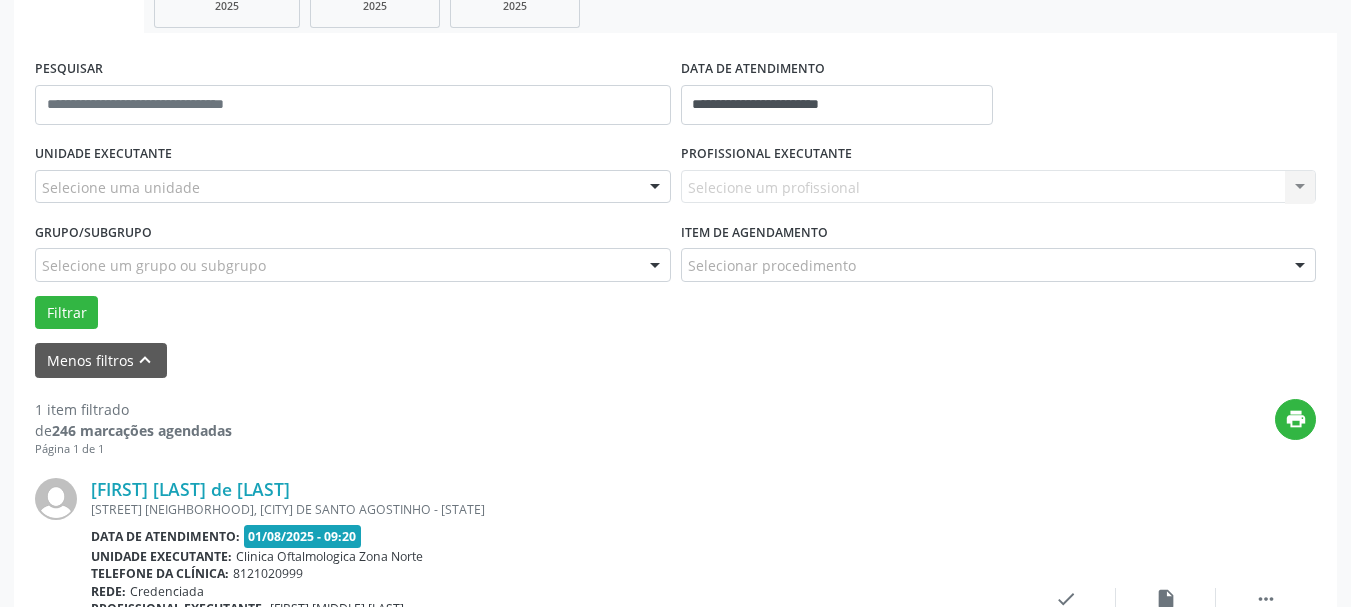 click on "Selecione um profissional
Nenhum resultado encontrado para: "   "
Não há nenhuma opção para ser exibida." at bounding box center (999, 187) 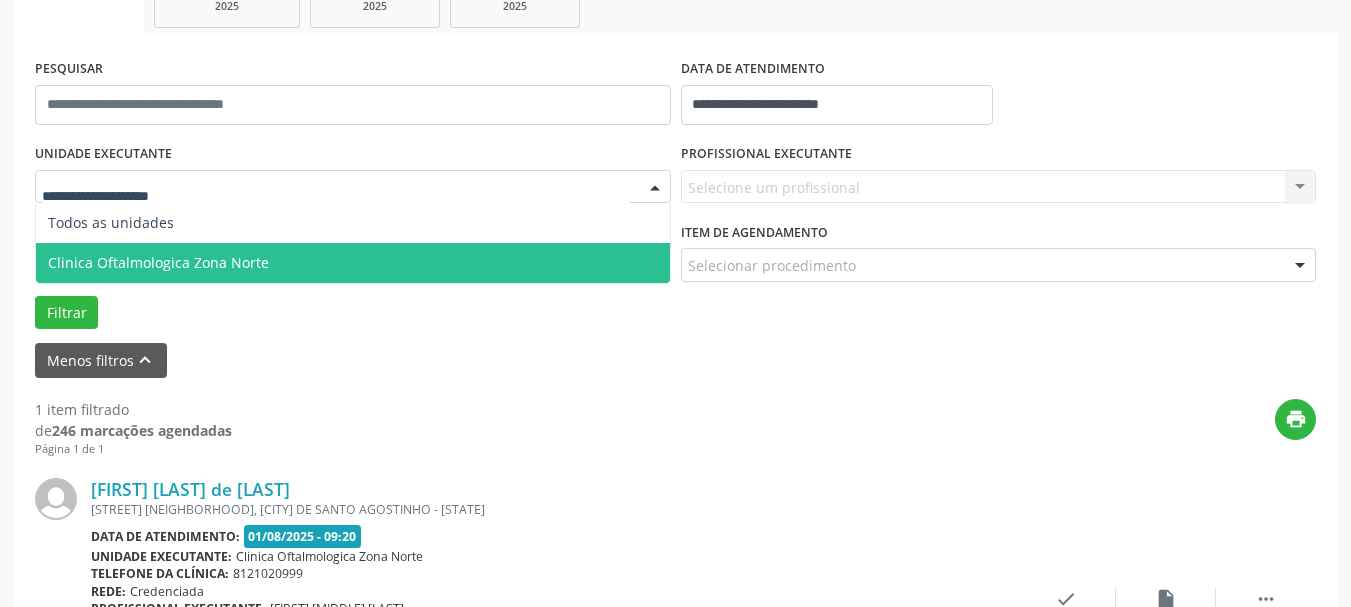 click on "Clinica Oftalmologica Zona Norte" at bounding box center (353, 263) 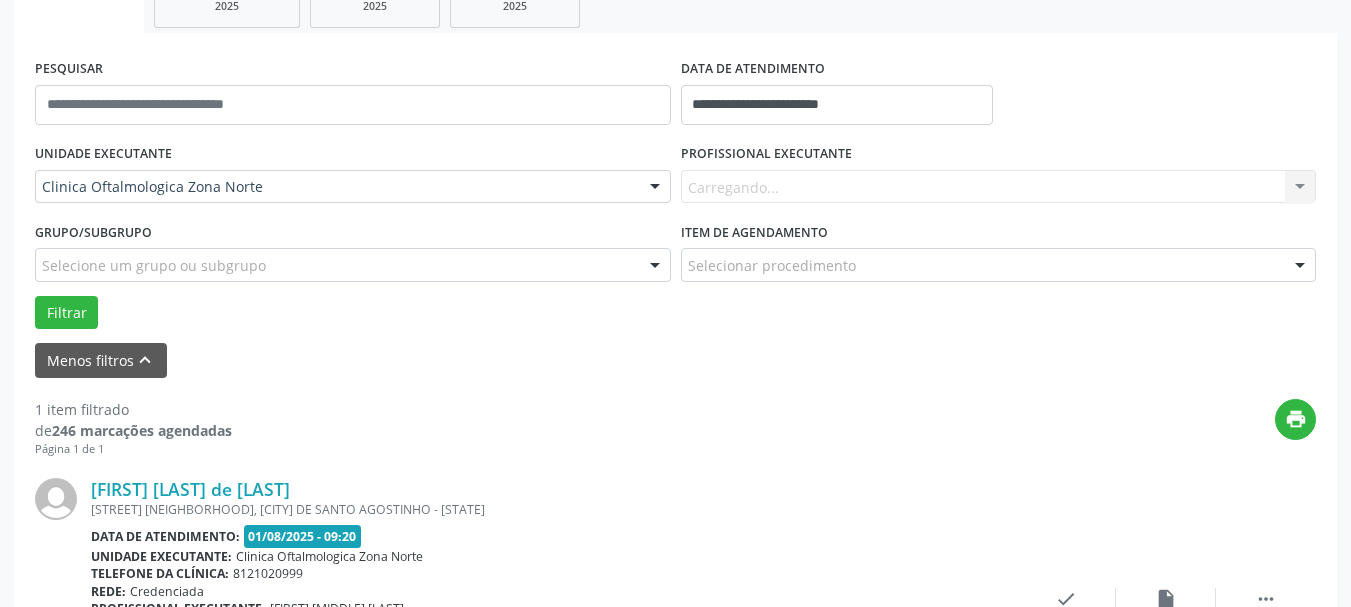 click on "Carregando...
Nenhum resultado encontrado para: "   "
Não há nenhuma opção para ser exibida." at bounding box center [999, 187] 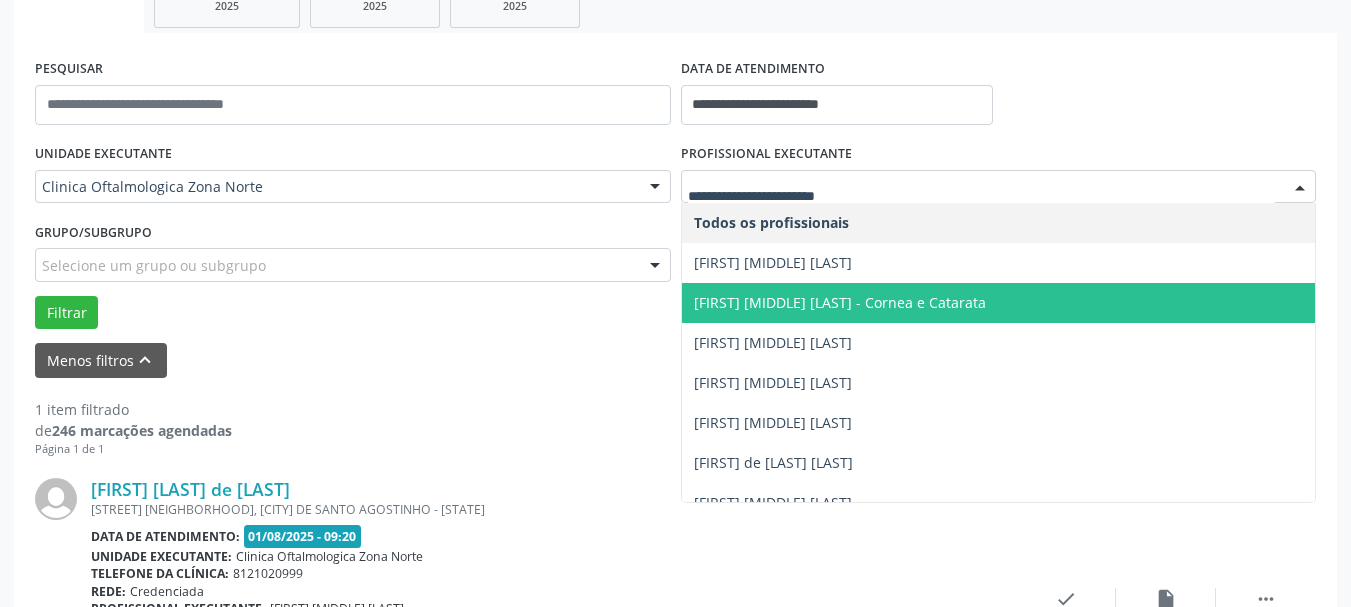 click on "Ana Catarina Delgado de Souza - Cornea e Catarata" at bounding box center (999, 303) 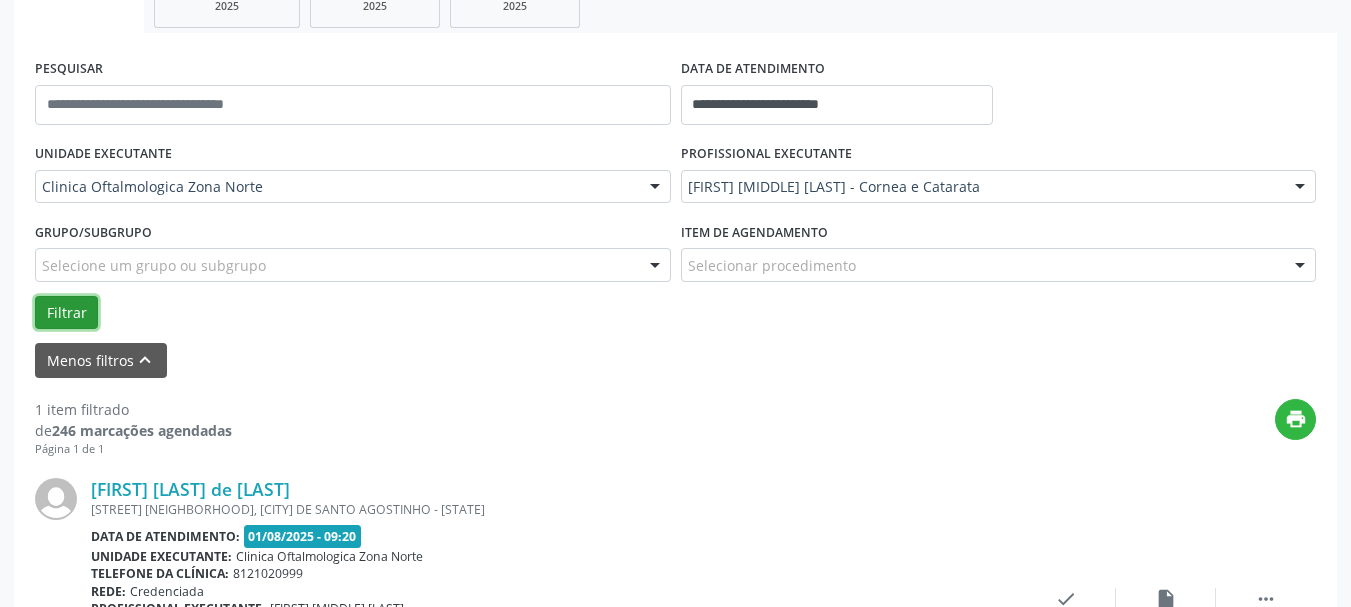 click on "Filtrar" at bounding box center (66, 313) 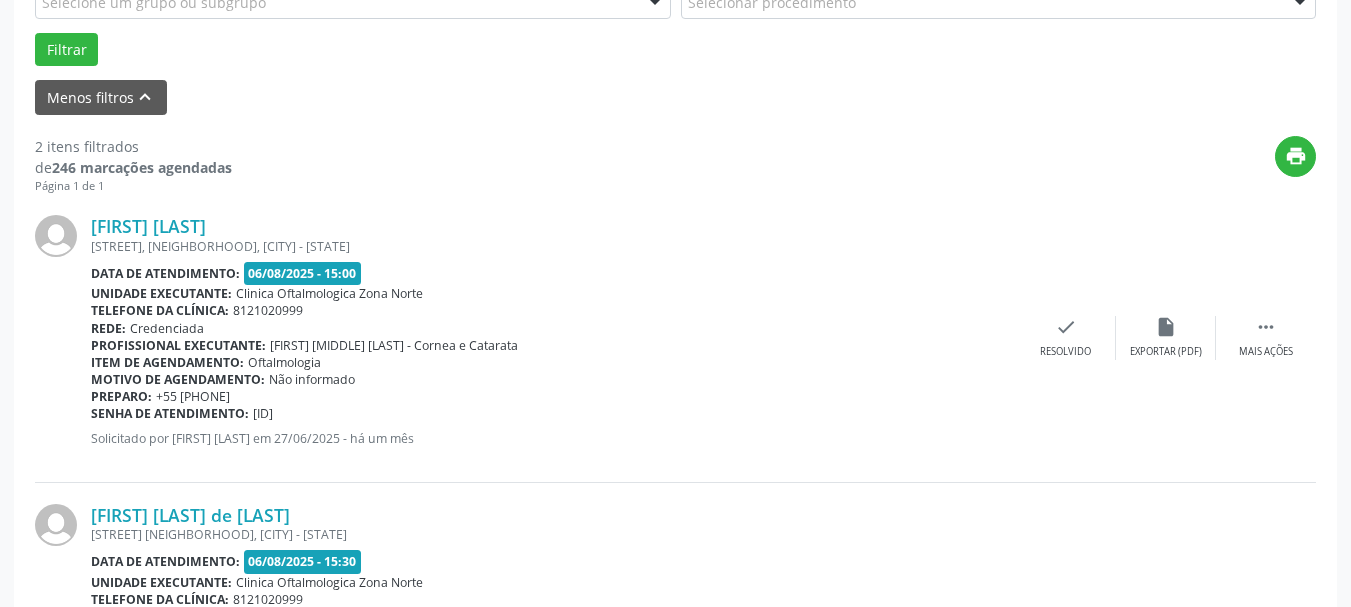 scroll, scrollTop: 733, scrollLeft: 0, axis: vertical 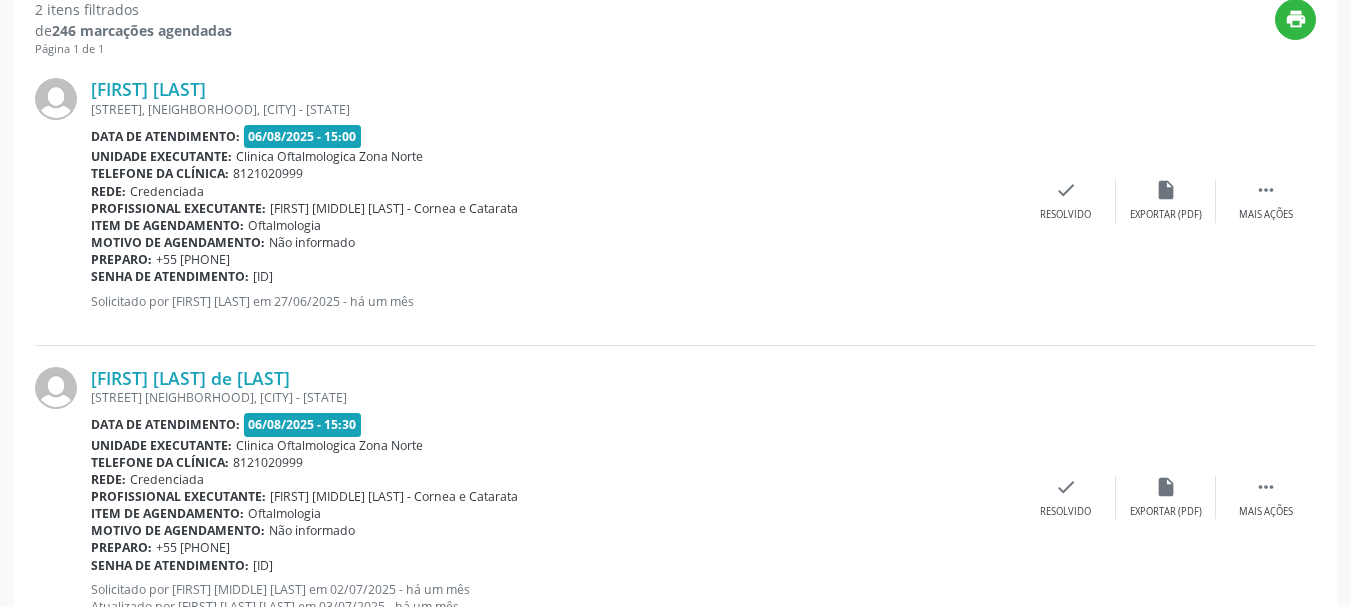 copy on "Audinete Alves da Silva" 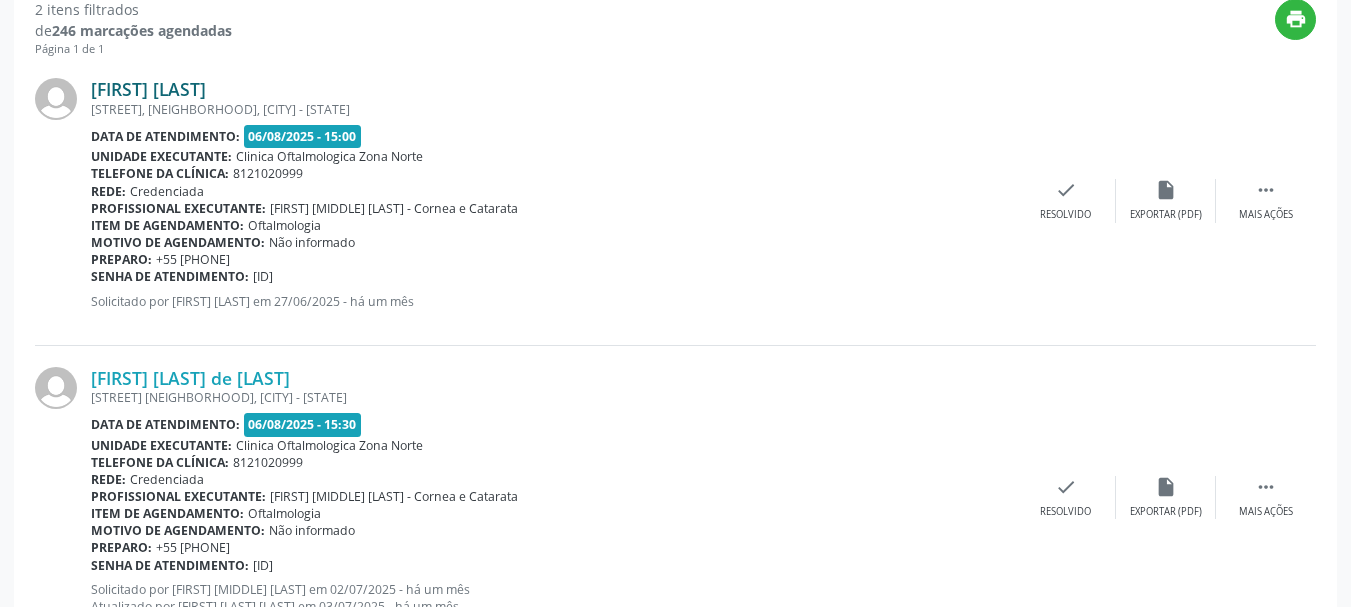 click on "Audinete Alves da Silva" at bounding box center (148, 89) 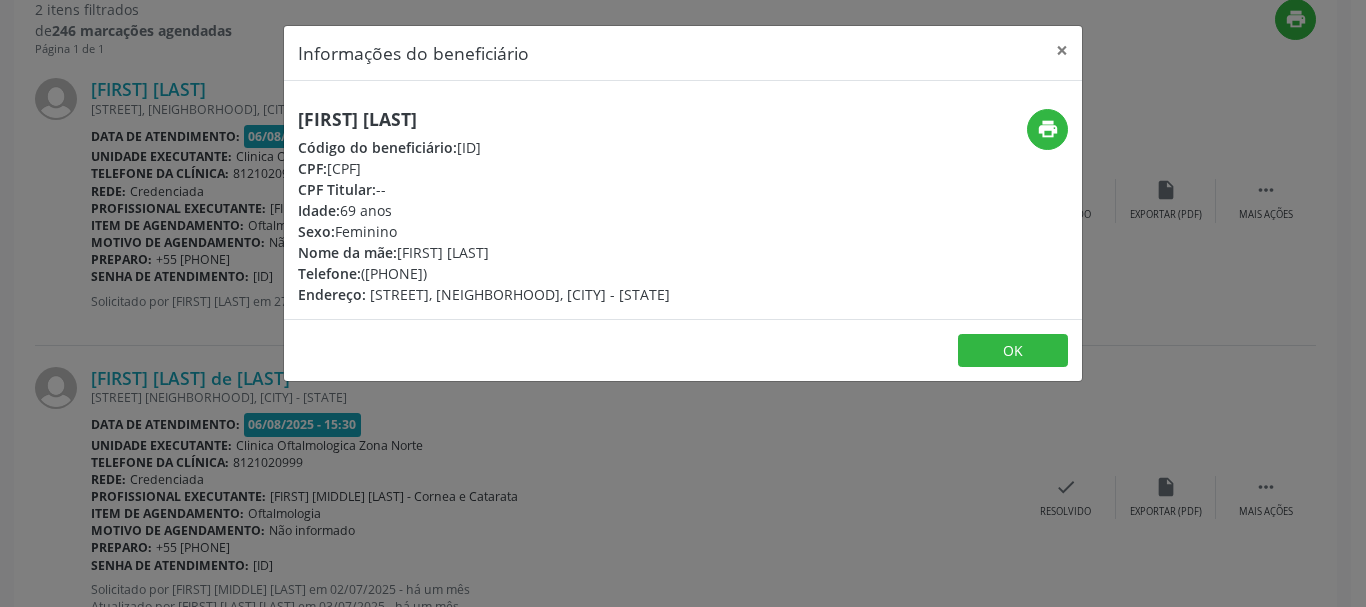 copy on "81) 98894-1632" 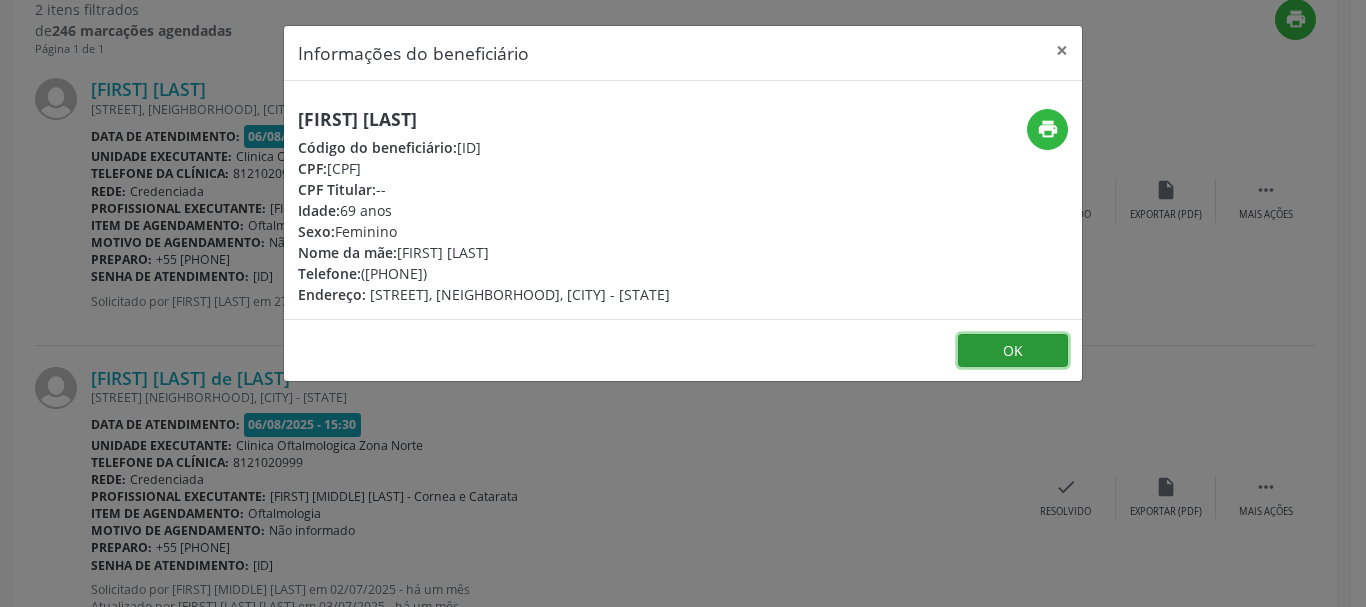click on "OK" at bounding box center [1013, 351] 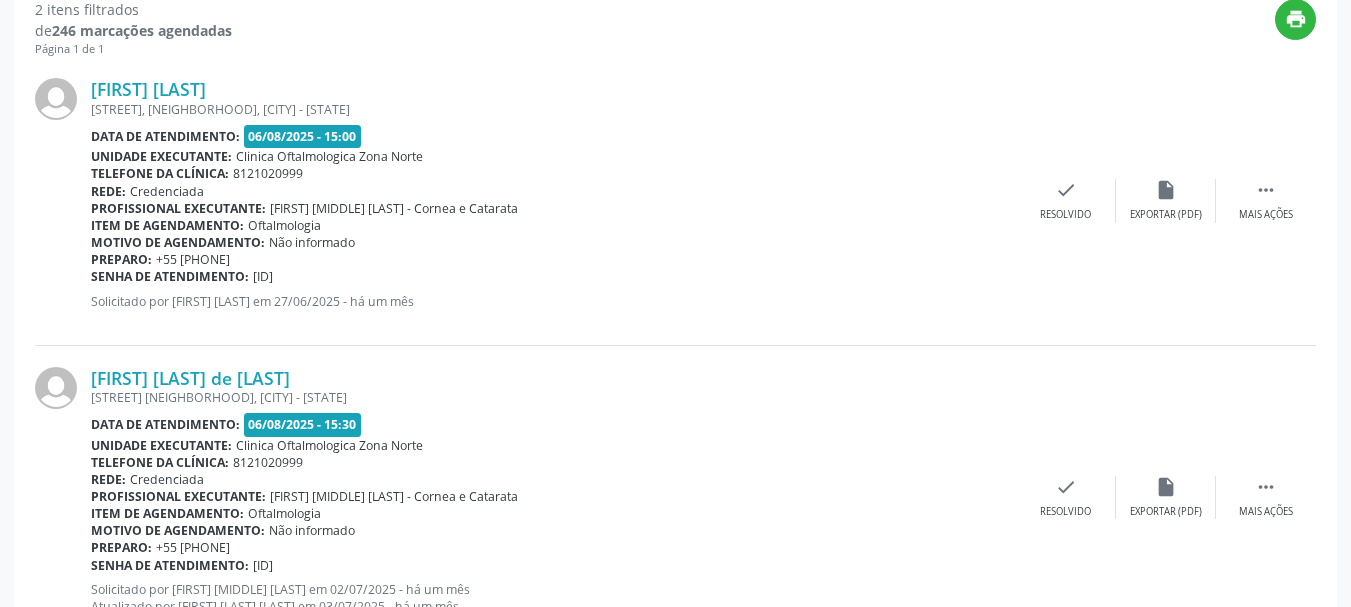copy on "Senha de atendimento:
M02783529" 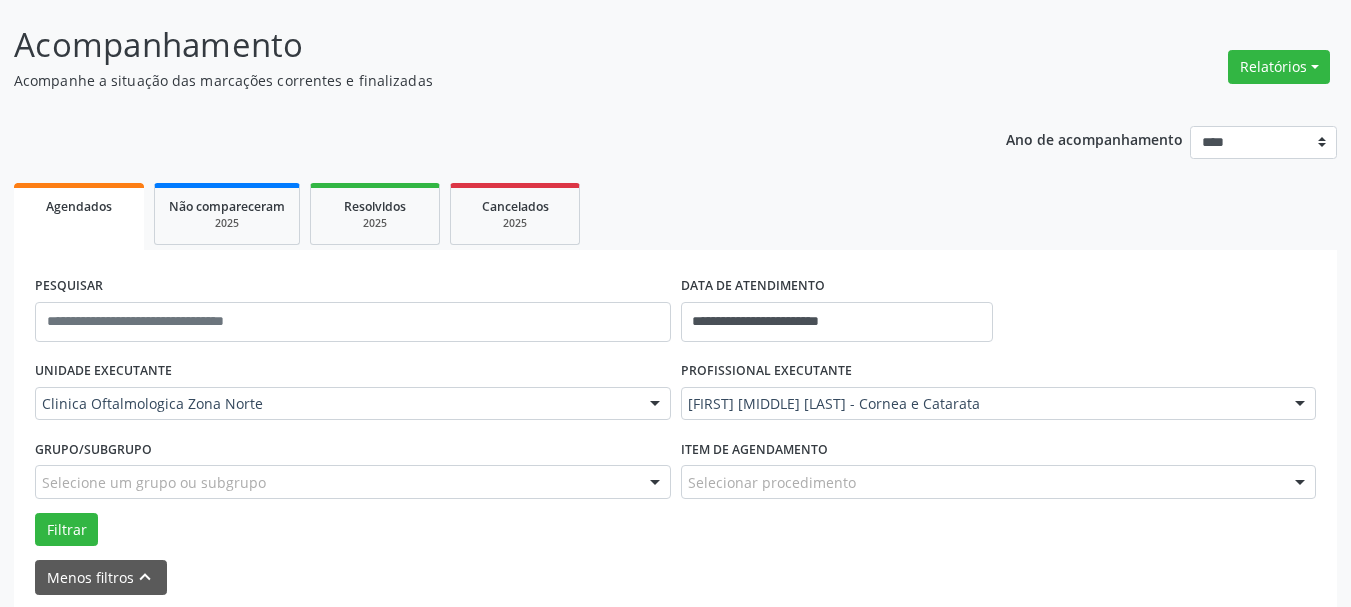 scroll, scrollTop: 111, scrollLeft: 0, axis: vertical 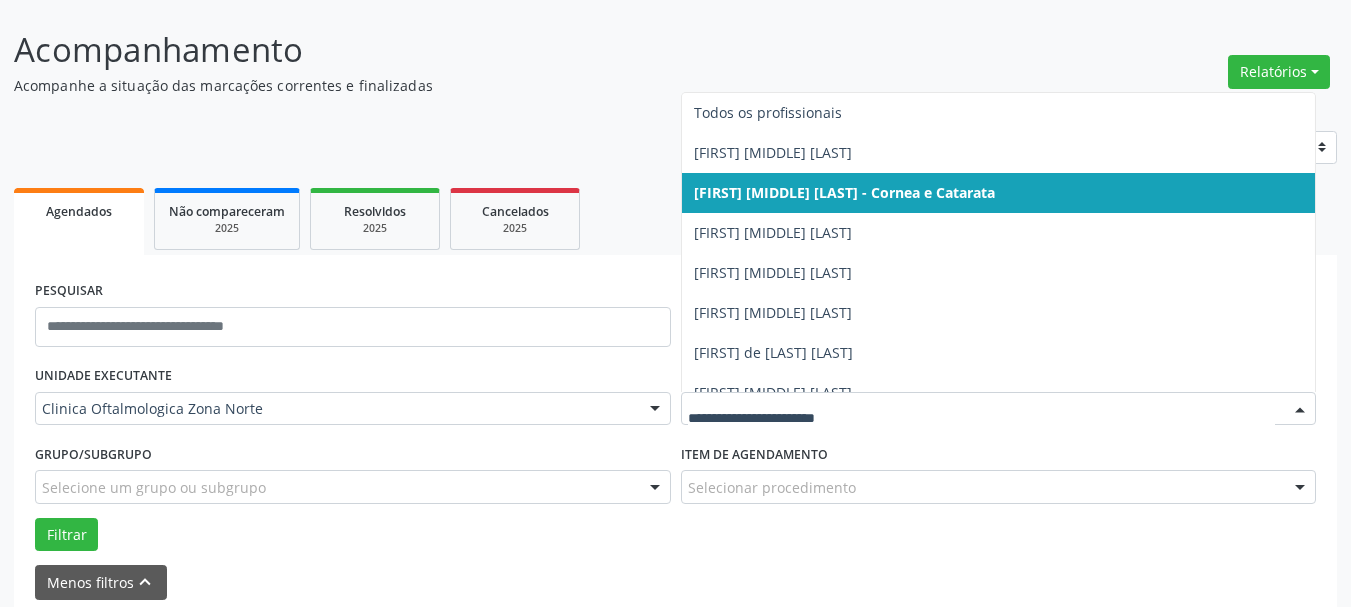 click at bounding box center (999, 409) 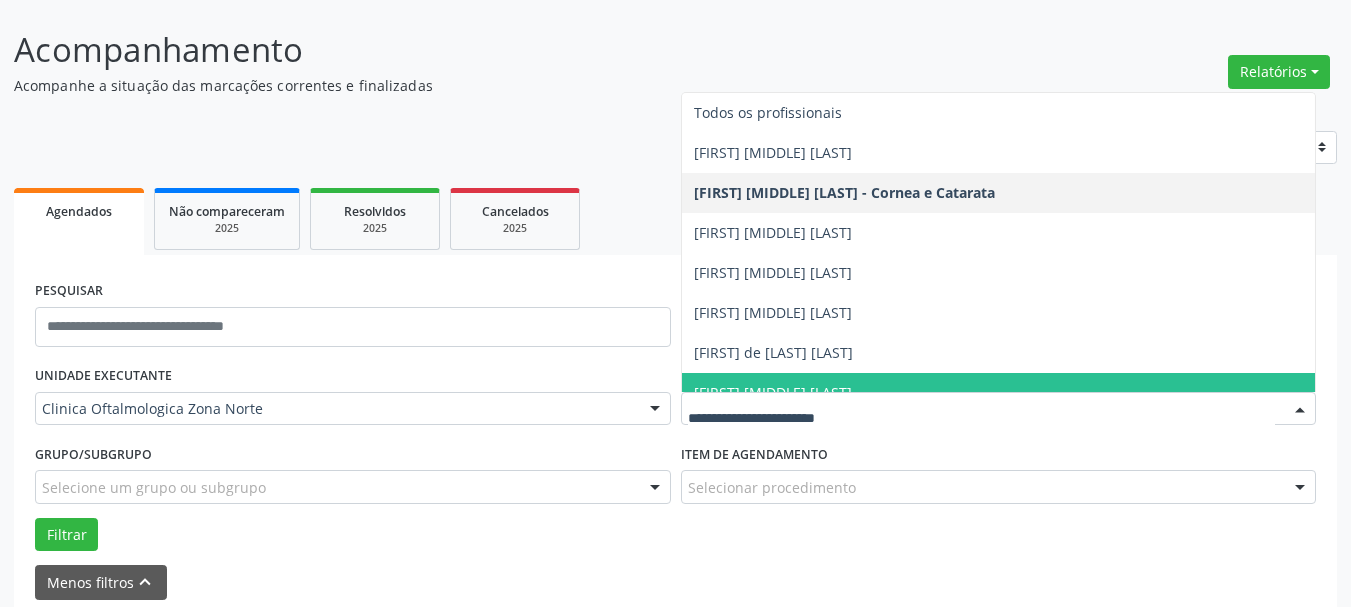 click on "Rodrigo Pessoa Cavalcanti Lira" at bounding box center [773, 392] 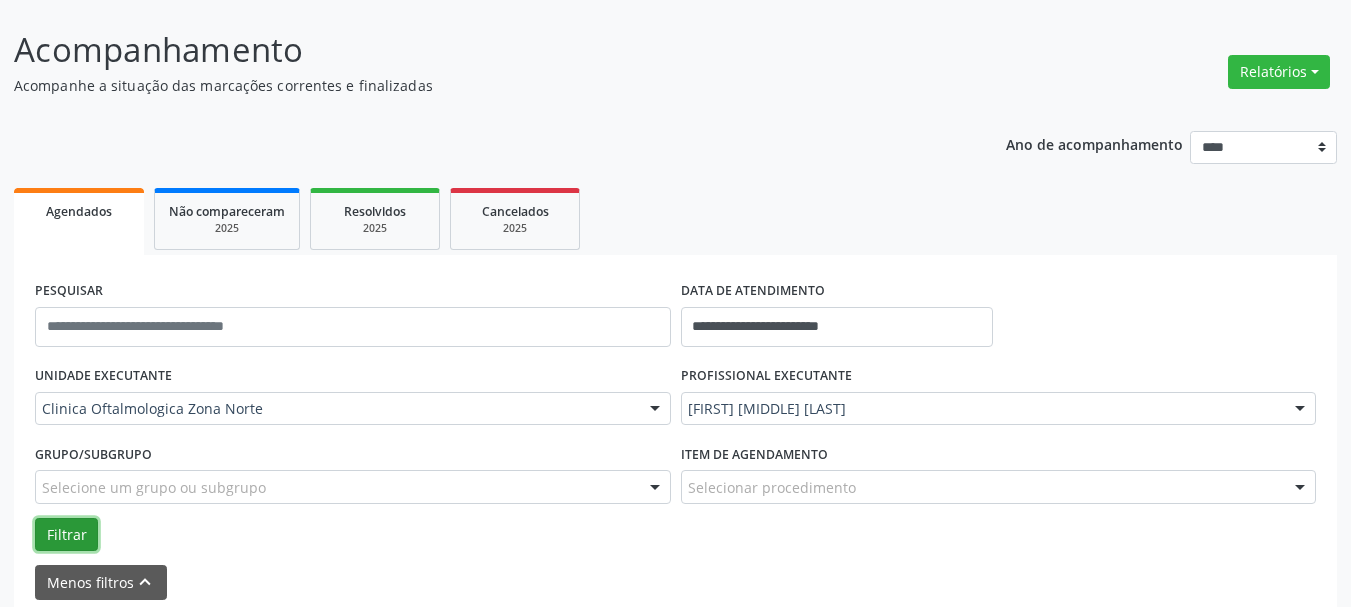 click on "Filtrar" at bounding box center [66, 535] 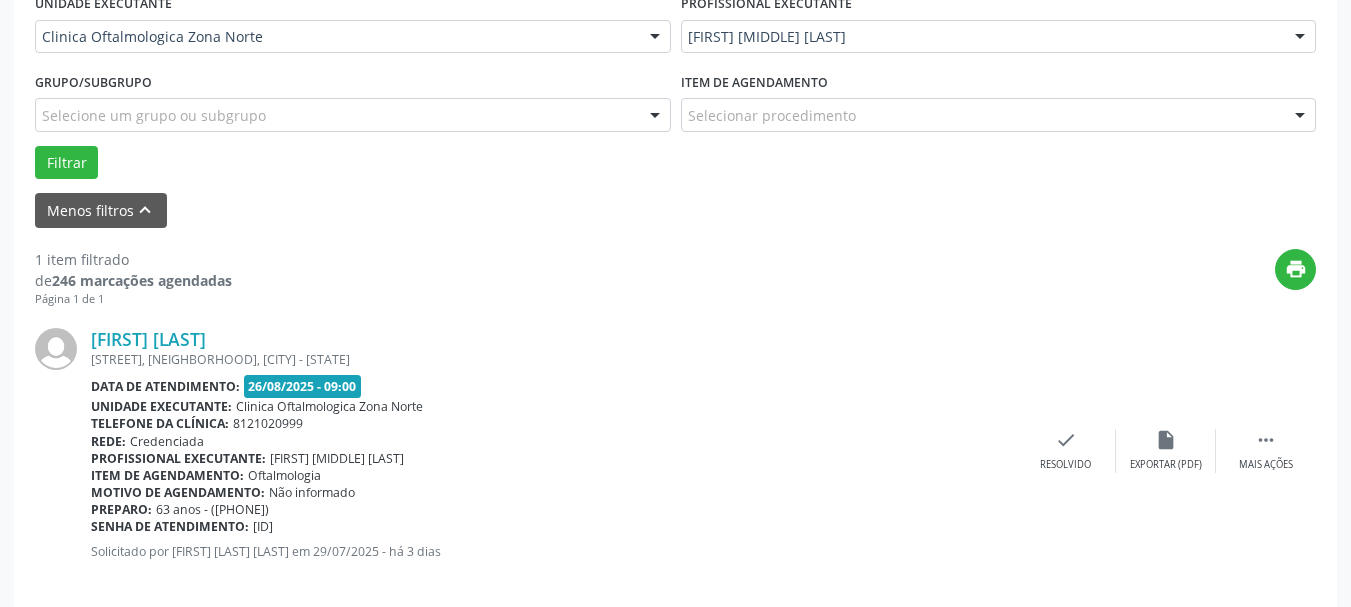 scroll, scrollTop: 506, scrollLeft: 0, axis: vertical 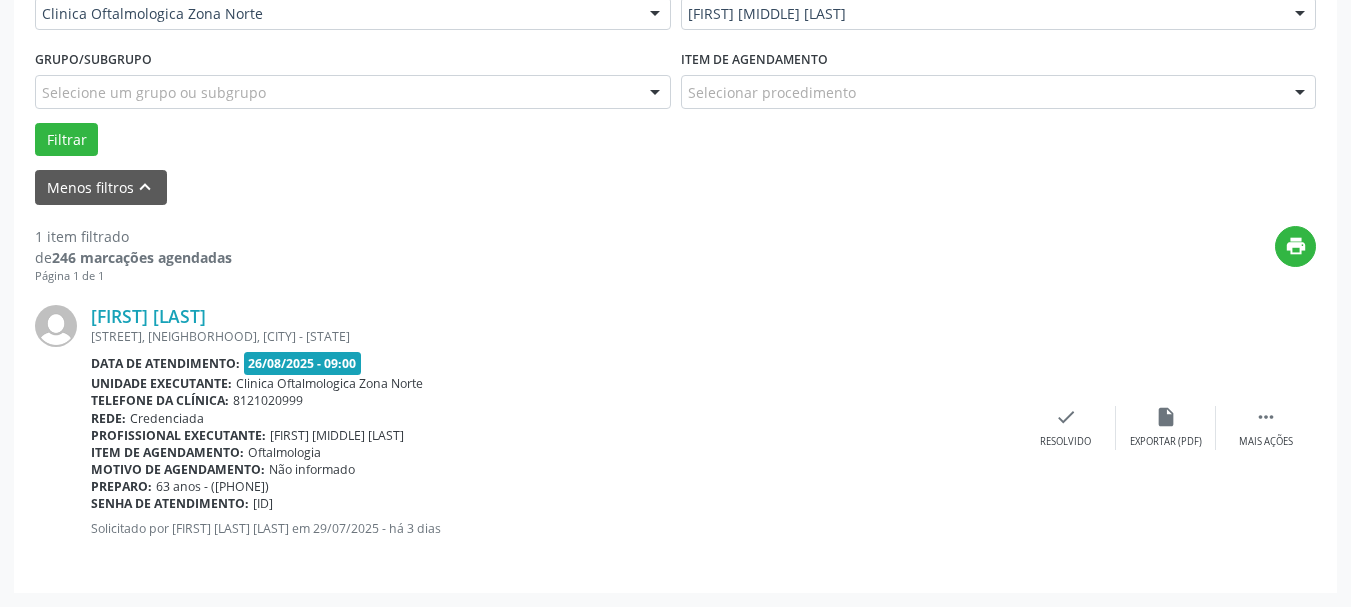 copy on "Valter Martins de Araujo" 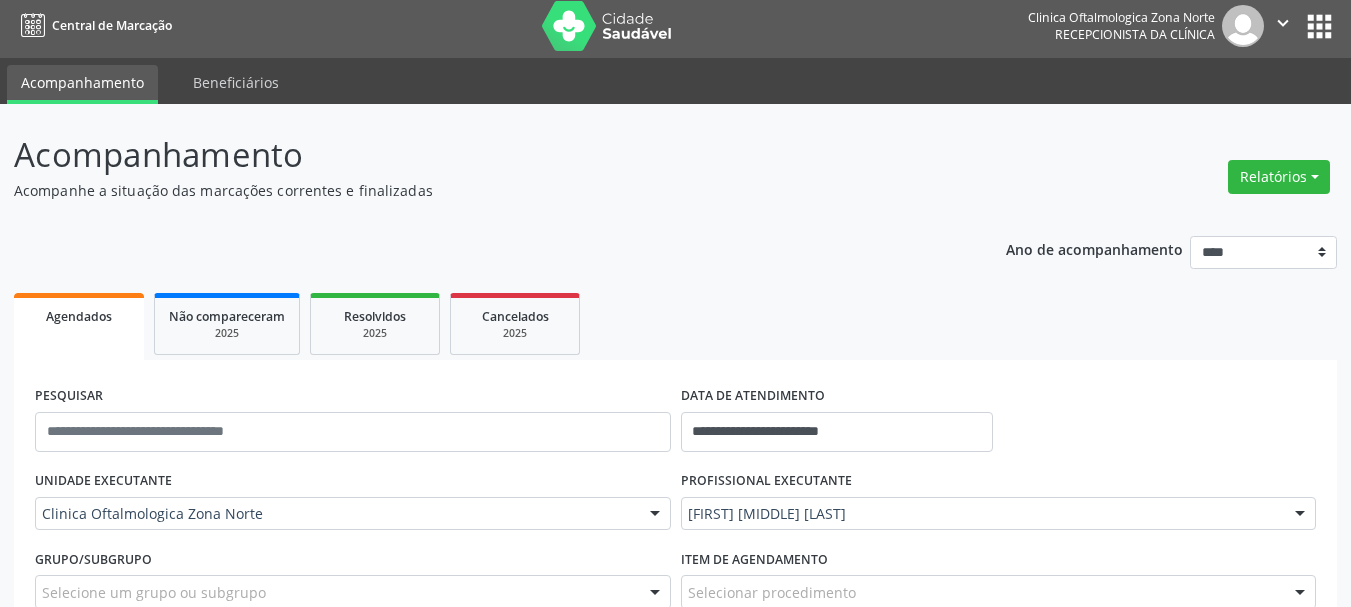 scroll, scrollTop: 0, scrollLeft: 0, axis: both 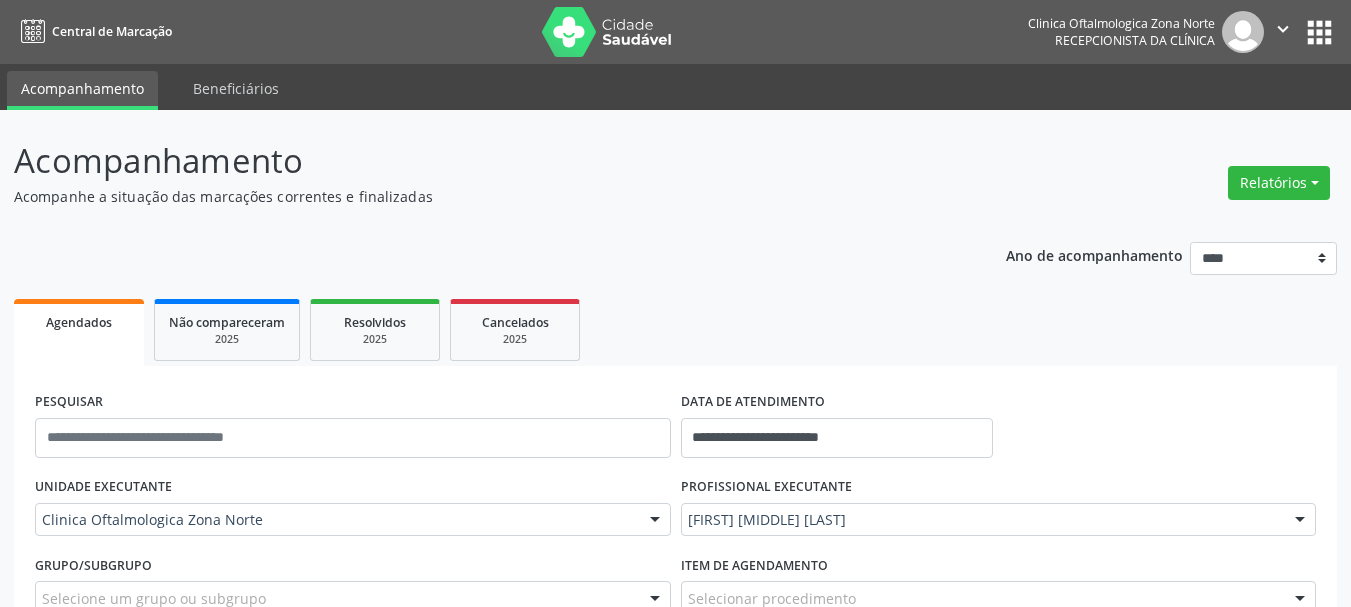 click at bounding box center (607, 32) 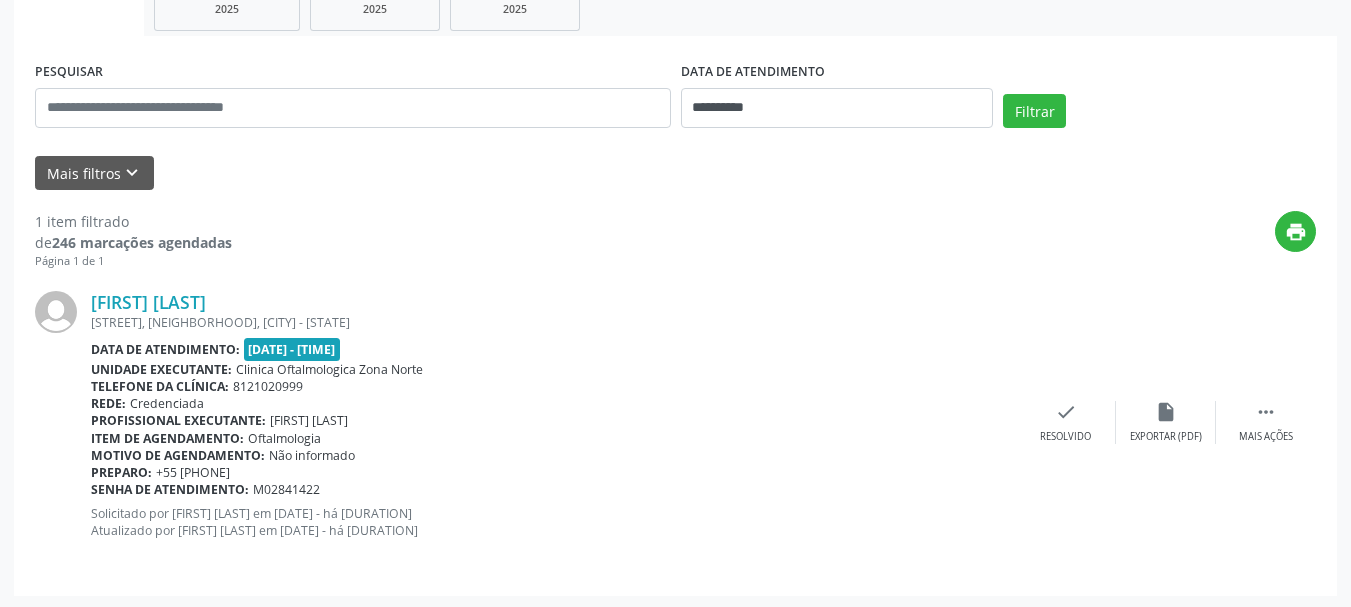 scroll, scrollTop: 333, scrollLeft: 0, axis: vertical 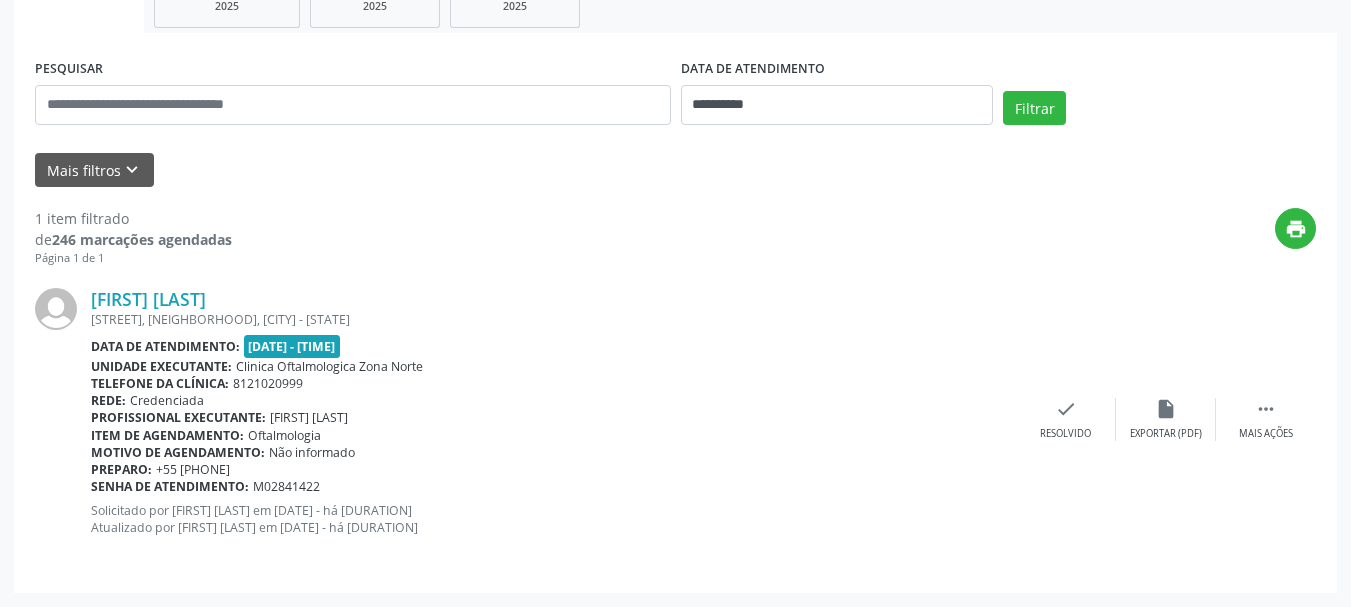 click on "[STREET], [NEIGHBORHOOD], [CITY] - [STATE]" at bounding box center (553, 319) 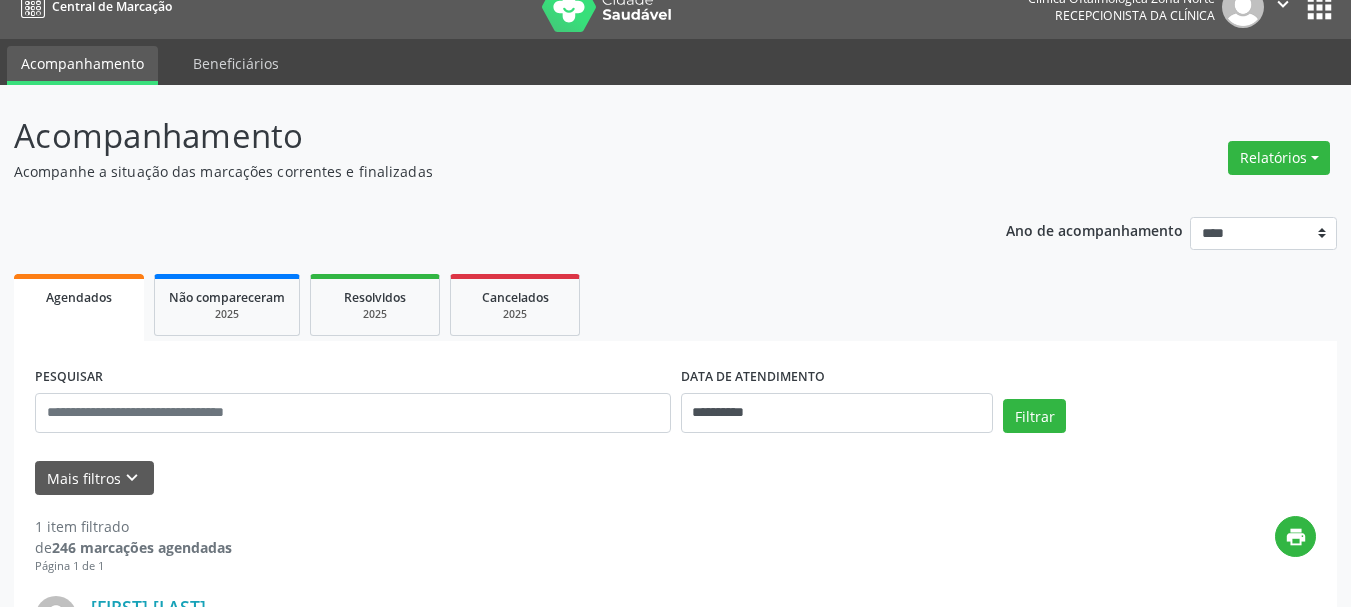 scroll, scrollTop: 0, scrollLeft: 0, axis: both 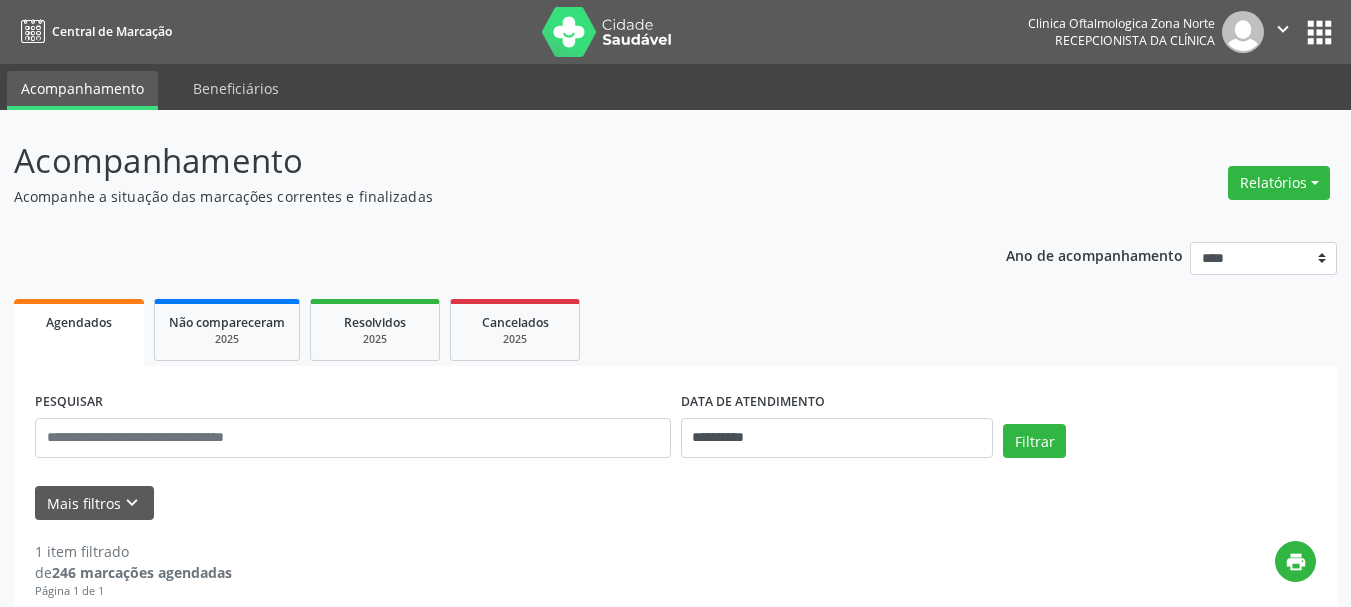 click at bounding box center (607, 32) 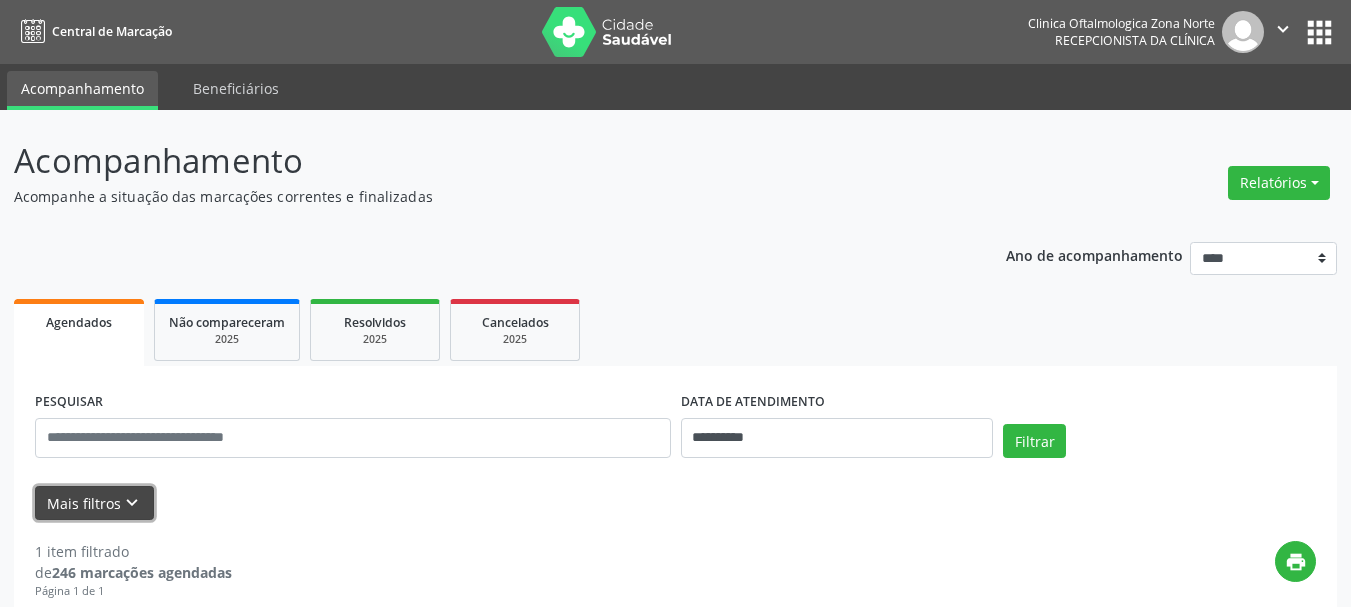 click on "Mais filtros
keyboard_arrow_down" at bounding box center (94, 503) 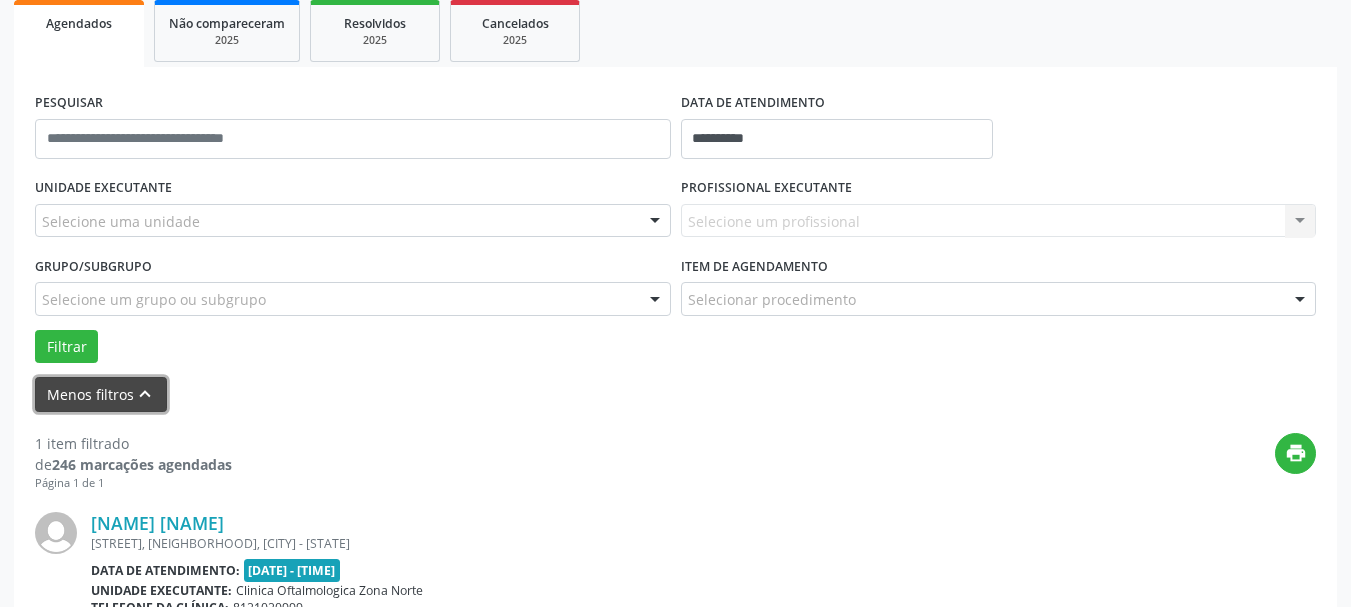scroll, scrollTop: 300, scrollLeft: 0, axis: vertical 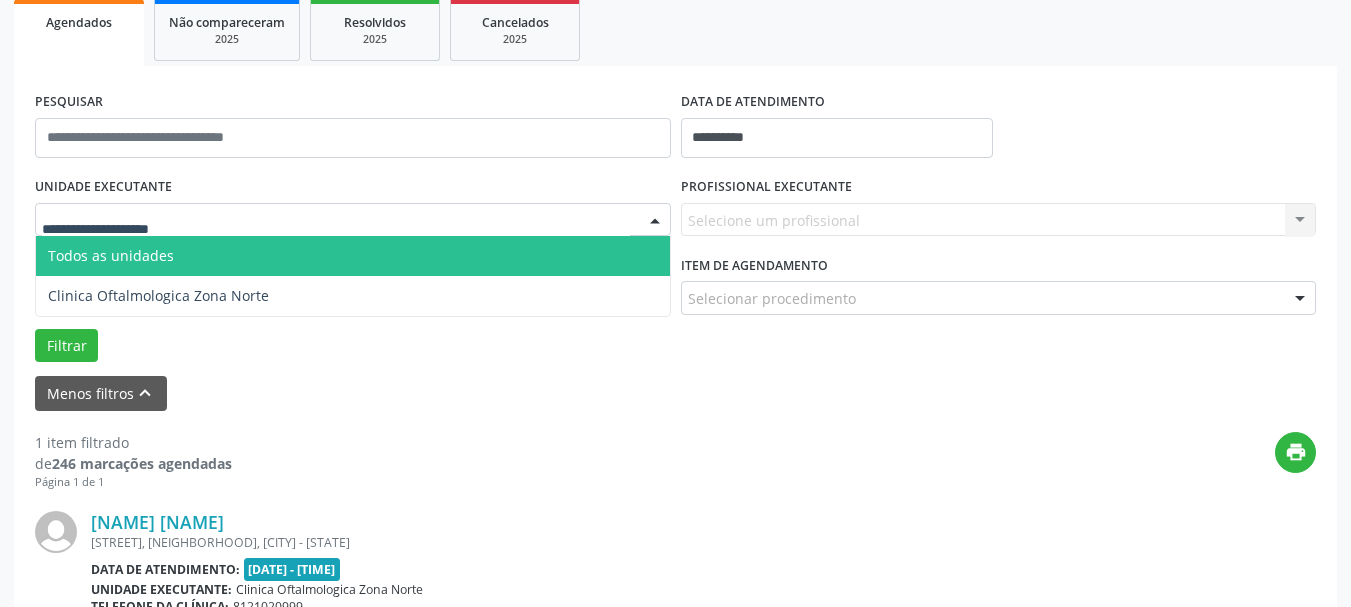 click at bounding box center [353, 220] 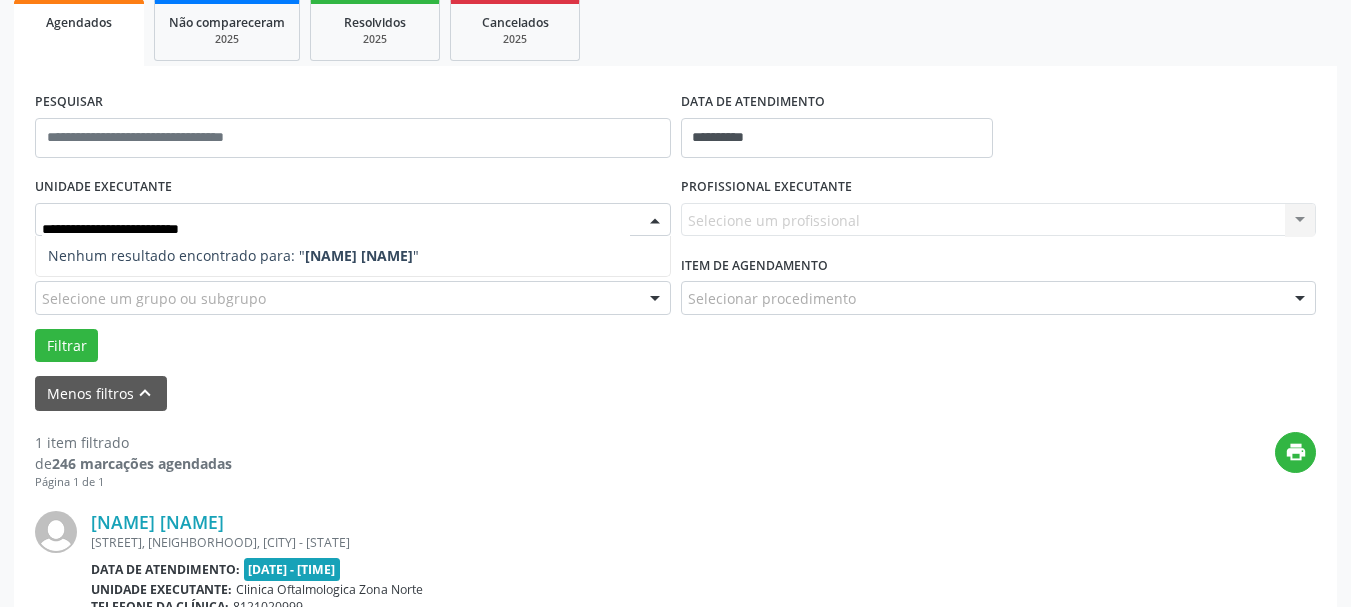 type 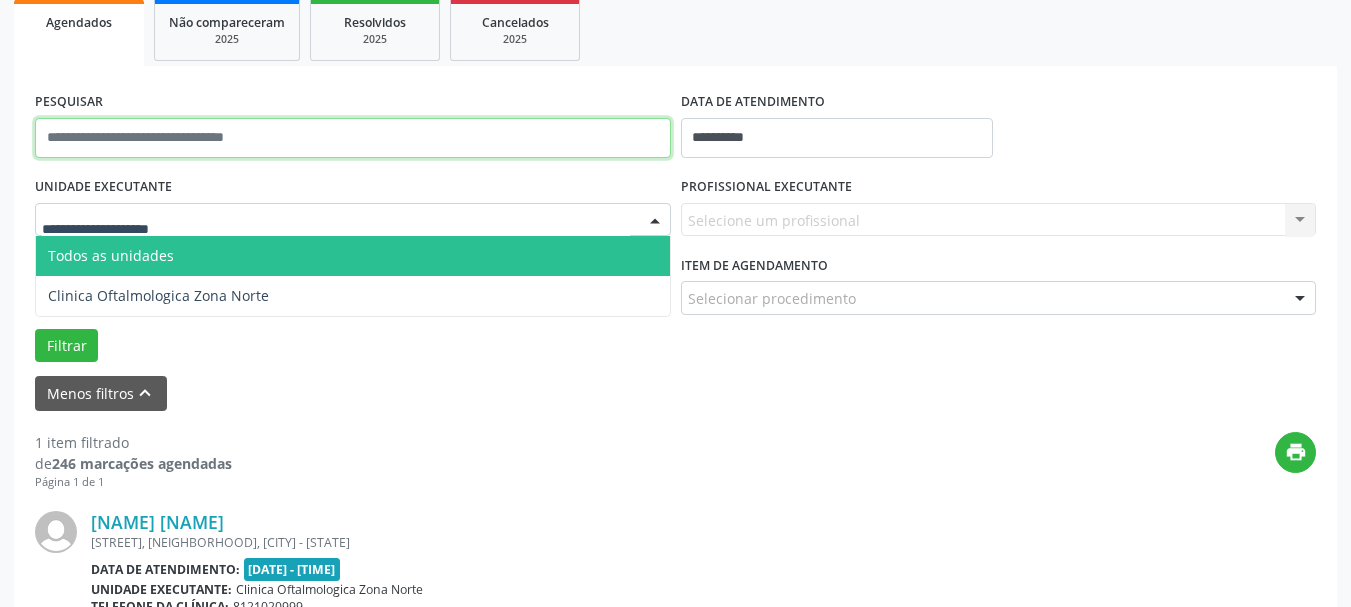 click at bounding box center [353, 138] 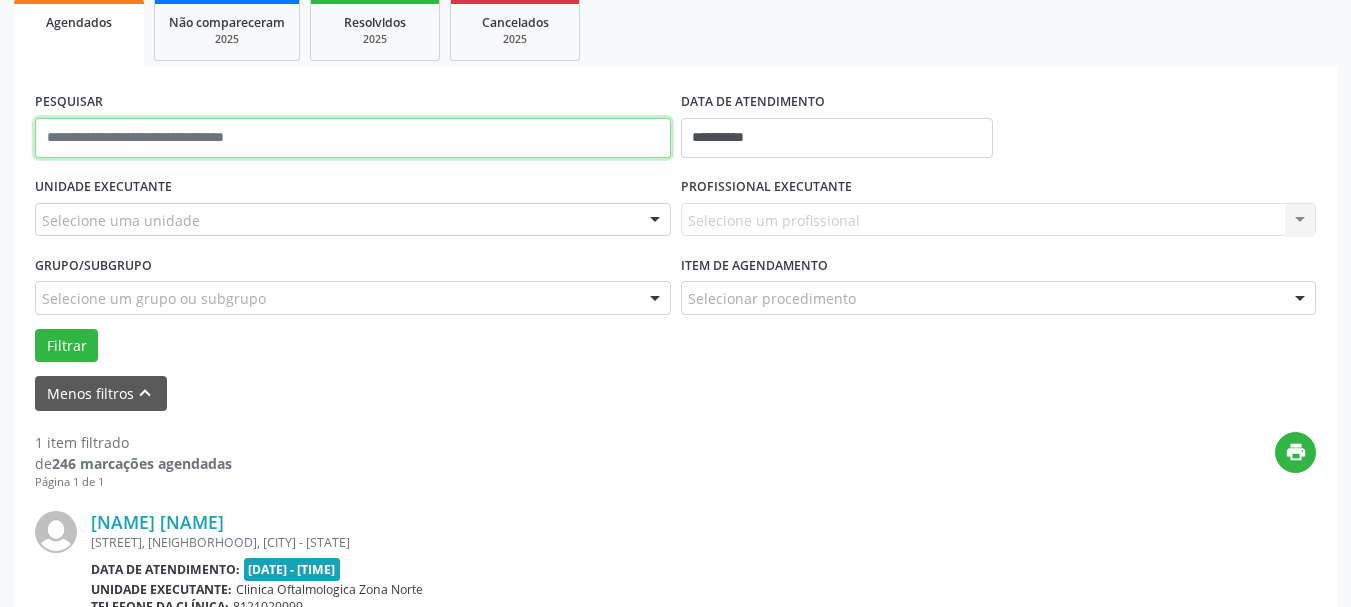 paste on "**********" 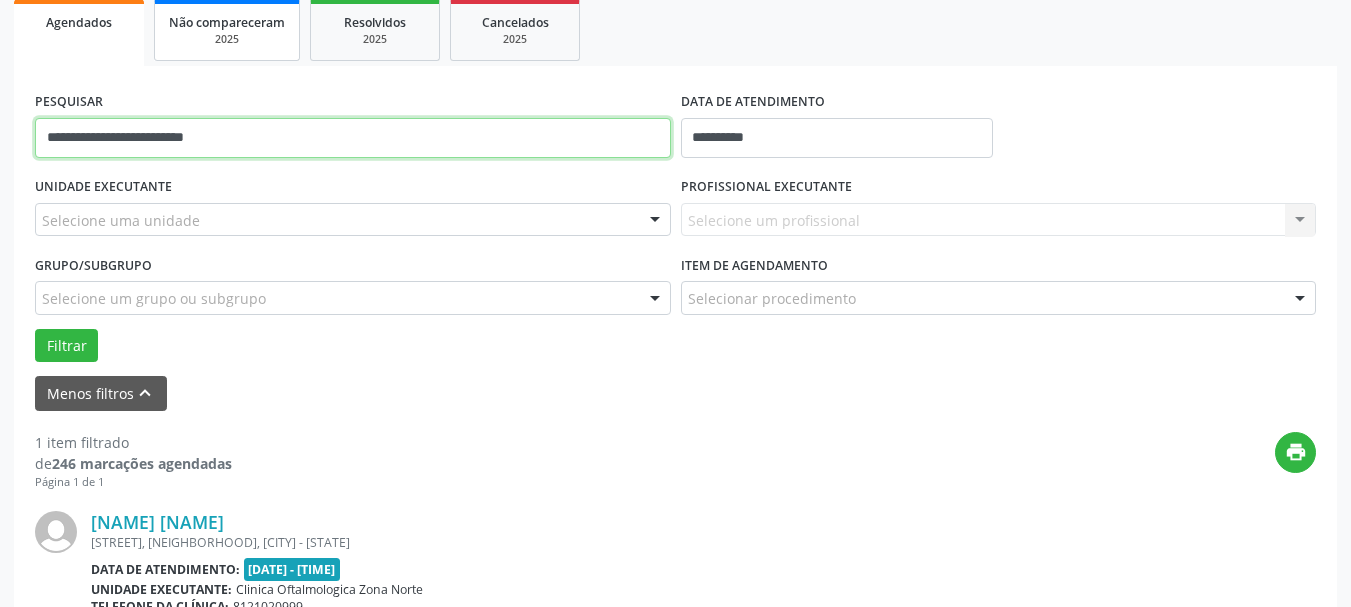 type on "**********" 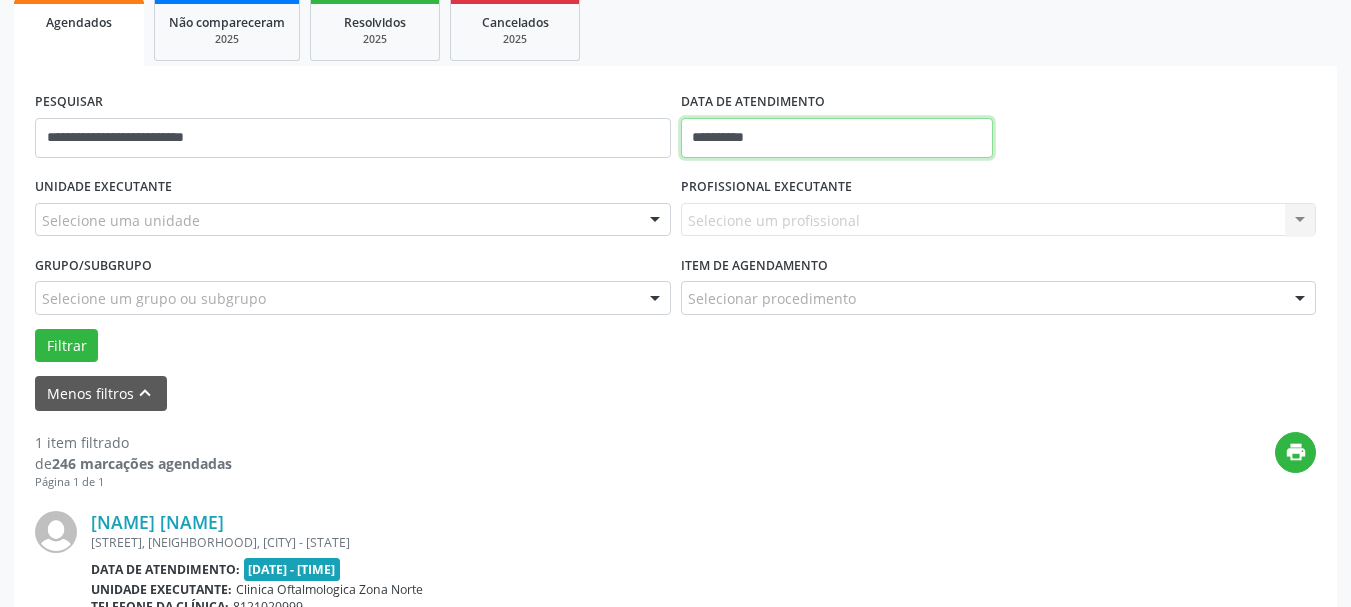 click on "**********" at bounding box center [837, 138] 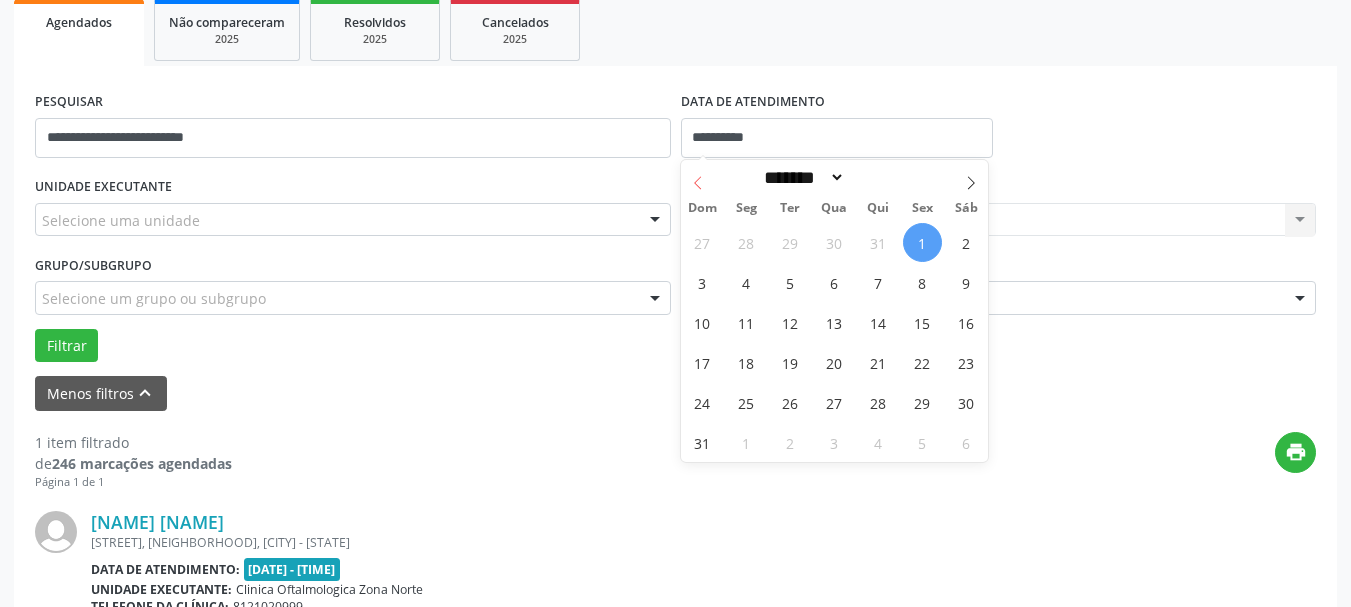 click 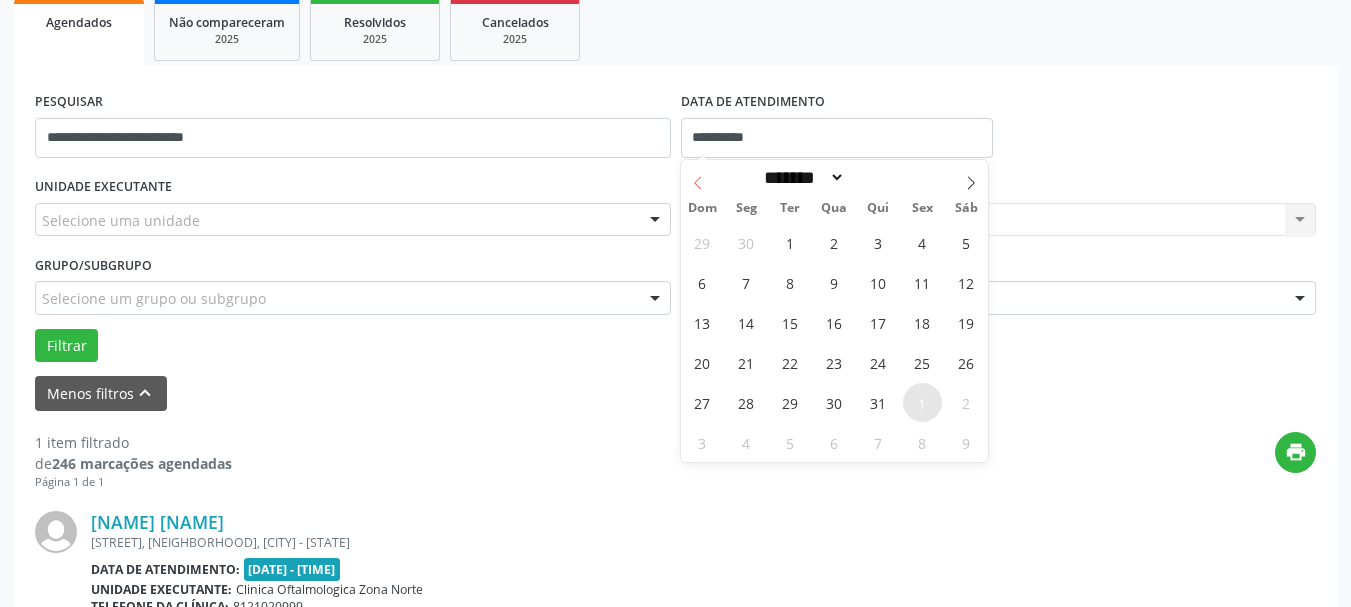 click 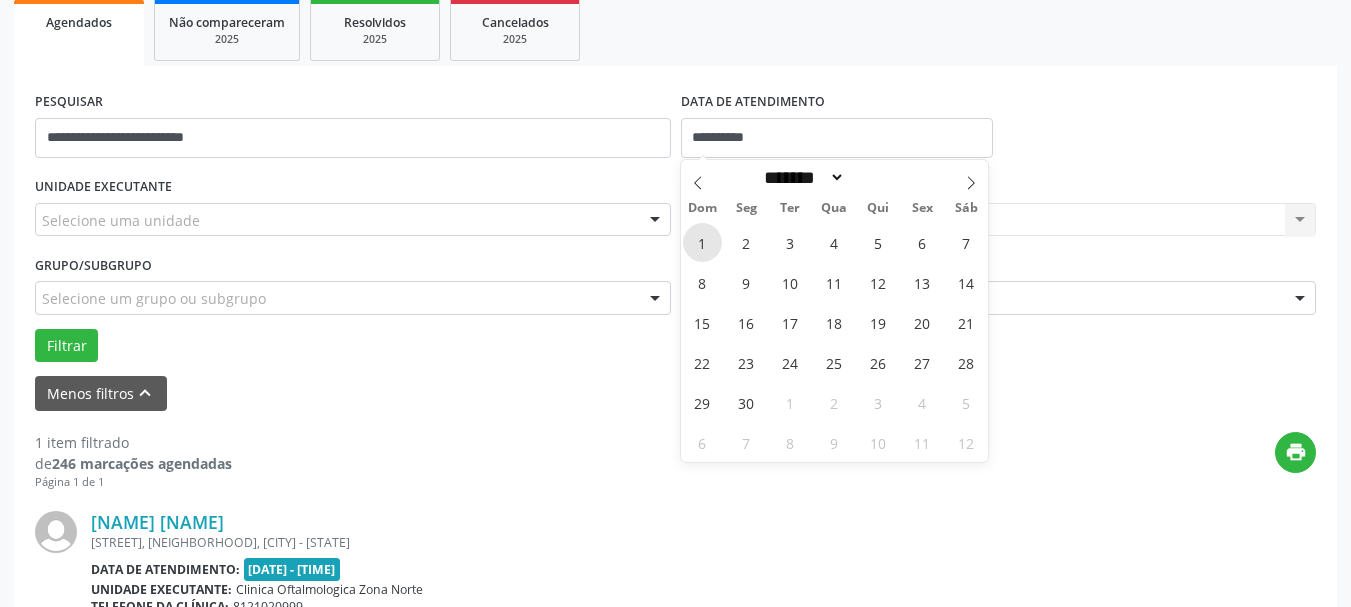 click on "1" at bounding box center (702, 242) 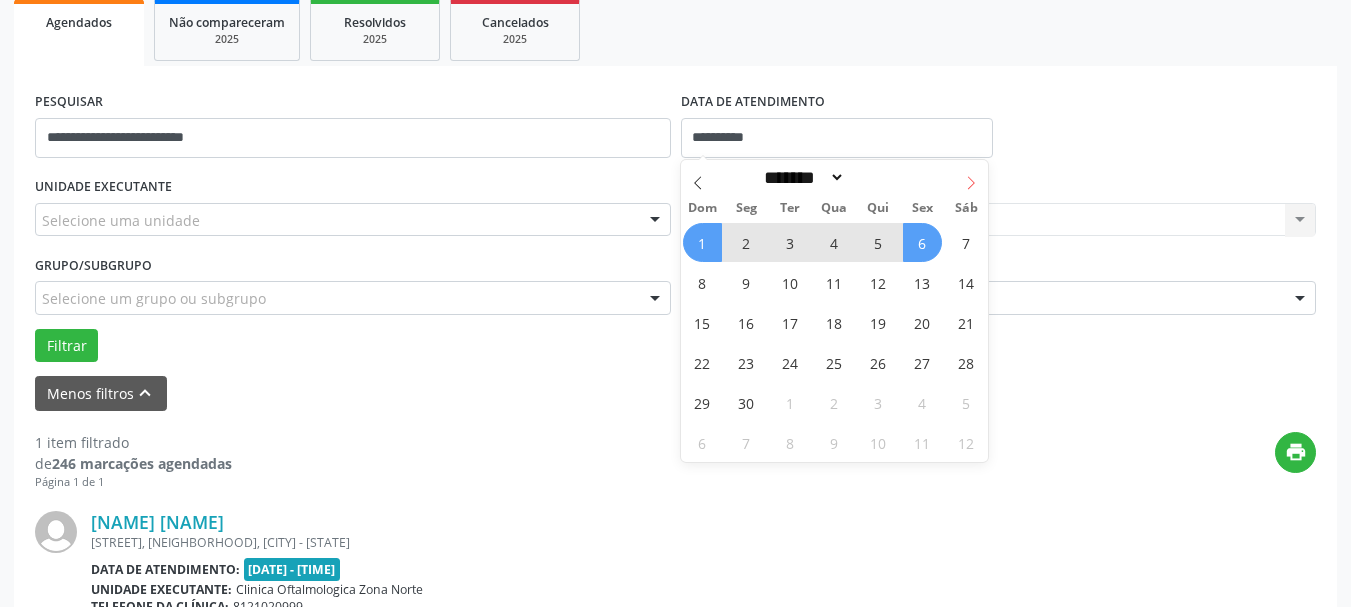 click at bounding box center (971, 177) 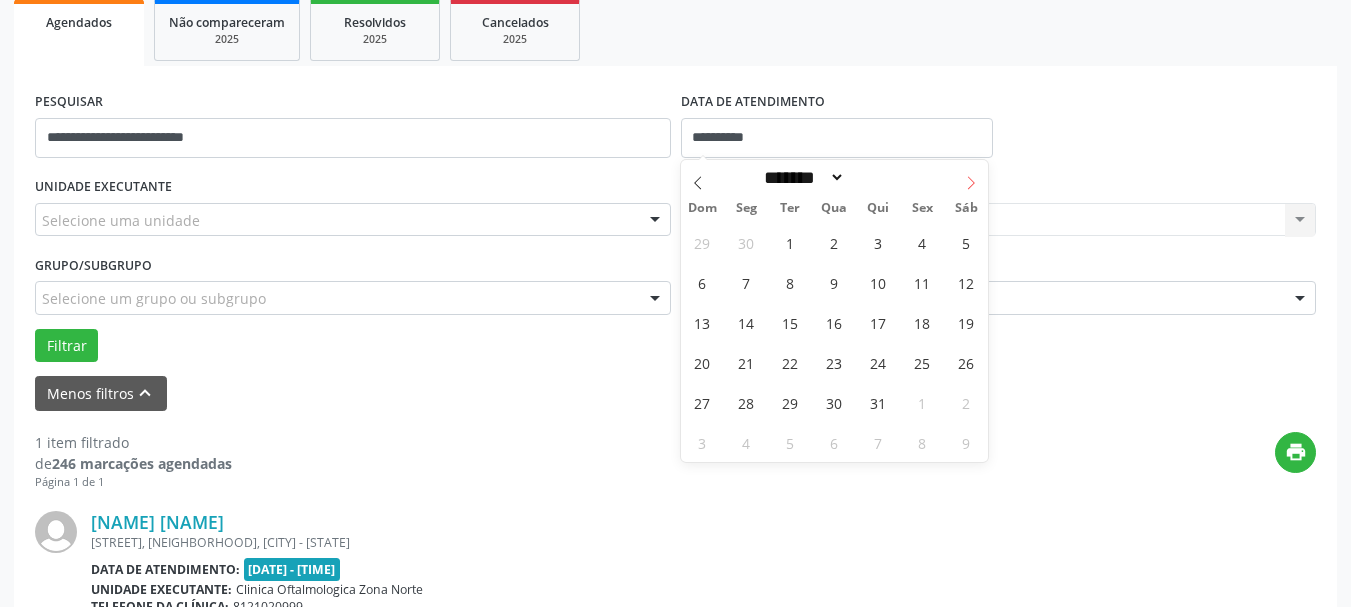 click at bounding box center [971, 177] 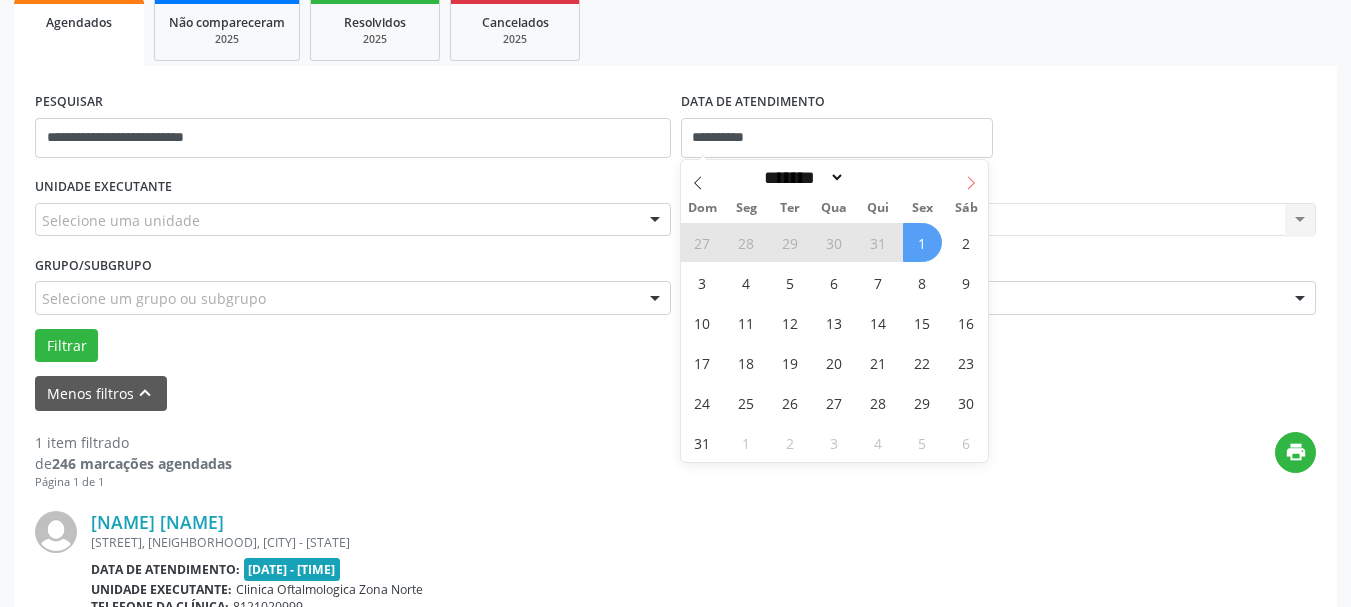 click at bounding box center (971, 177) 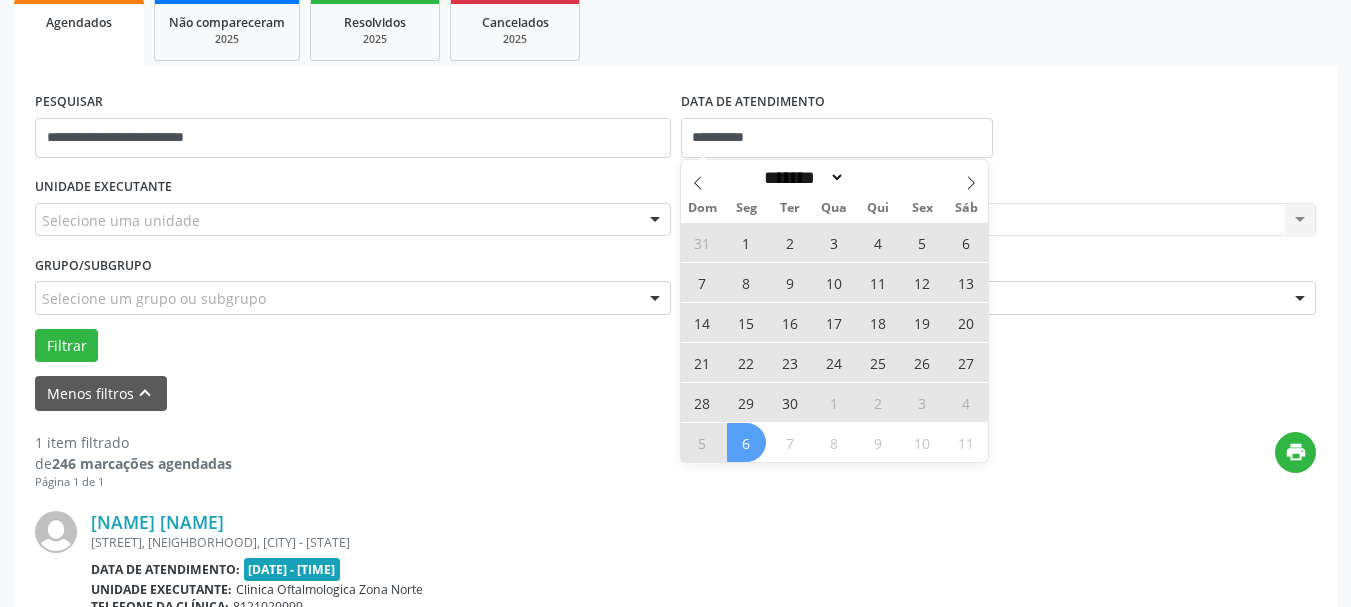 click on "6" at bounding box center [746, 442] 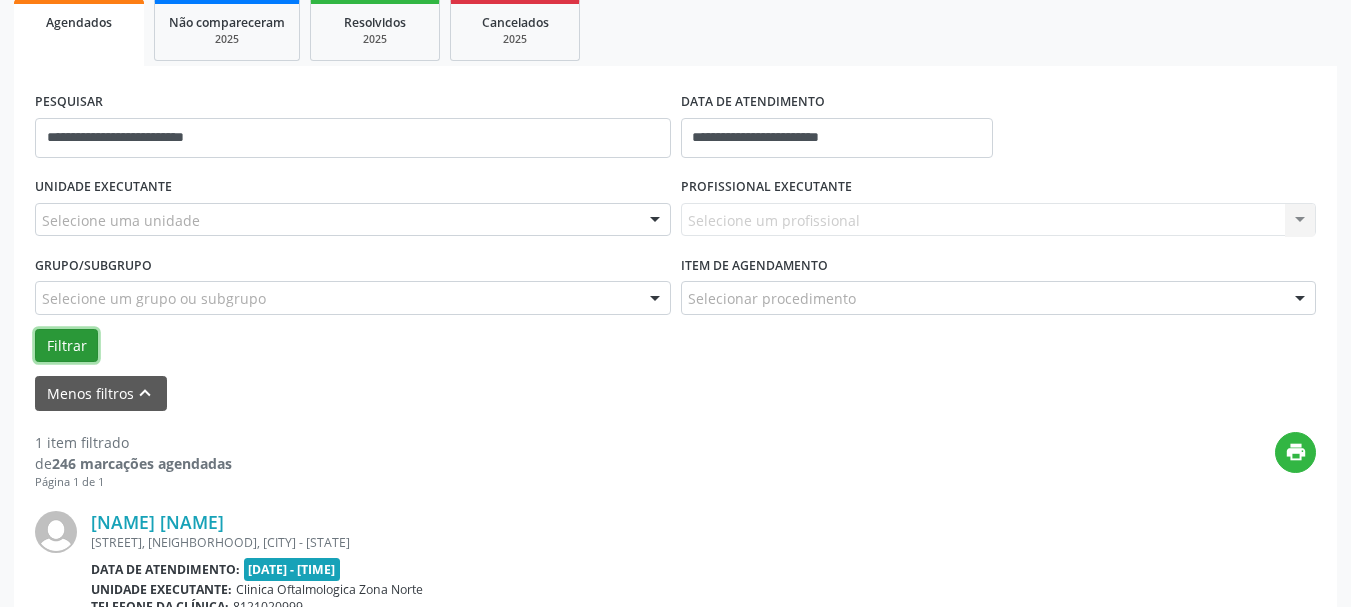 click on "Filtrar" at bounding box center (66, 346) 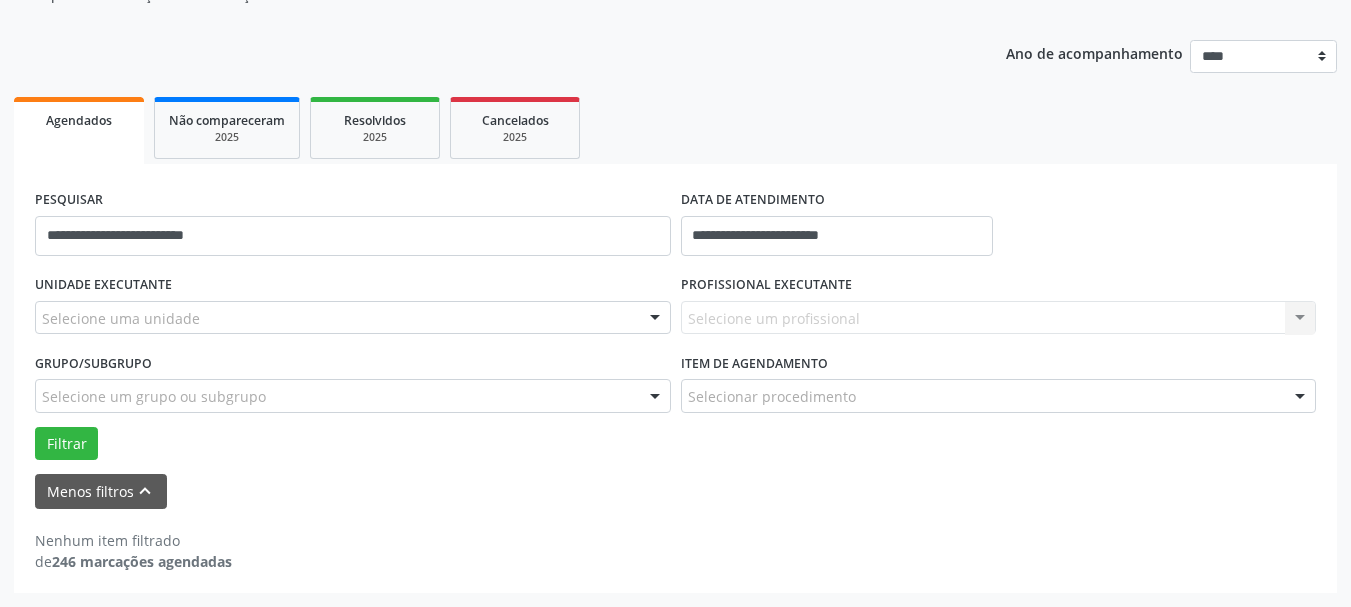 scroll, scrollTop: 202, scrollLeft: 0, axis: vertical 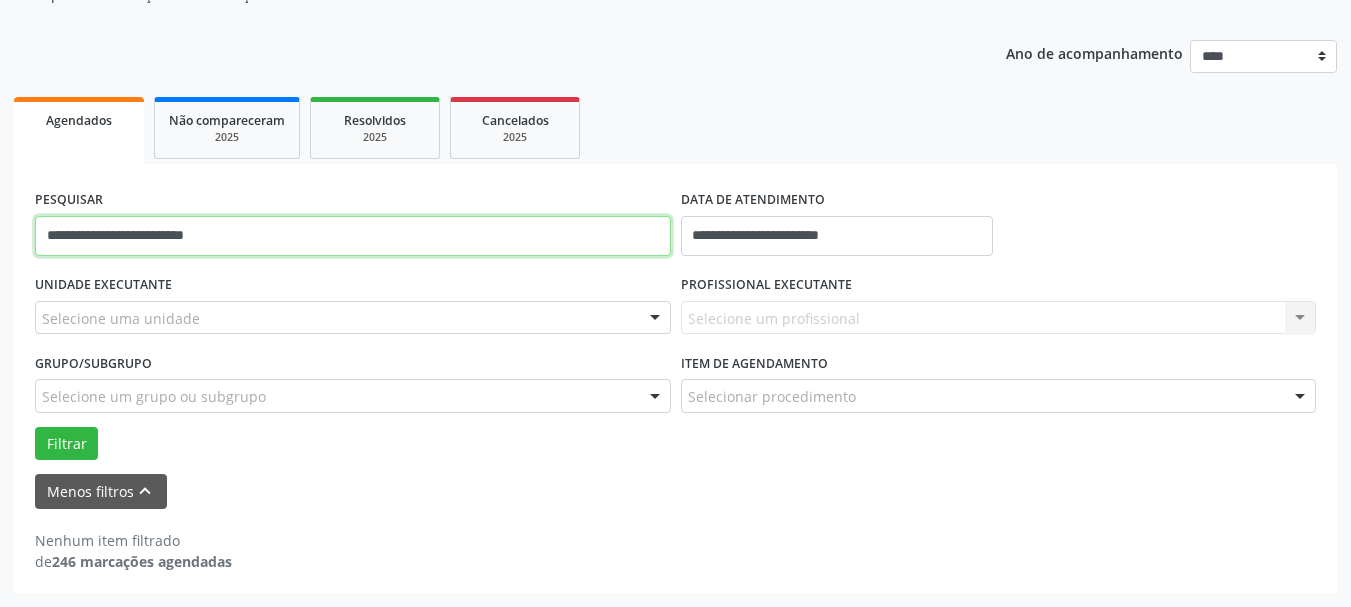click on "**********" at bounding box center (353, 236) 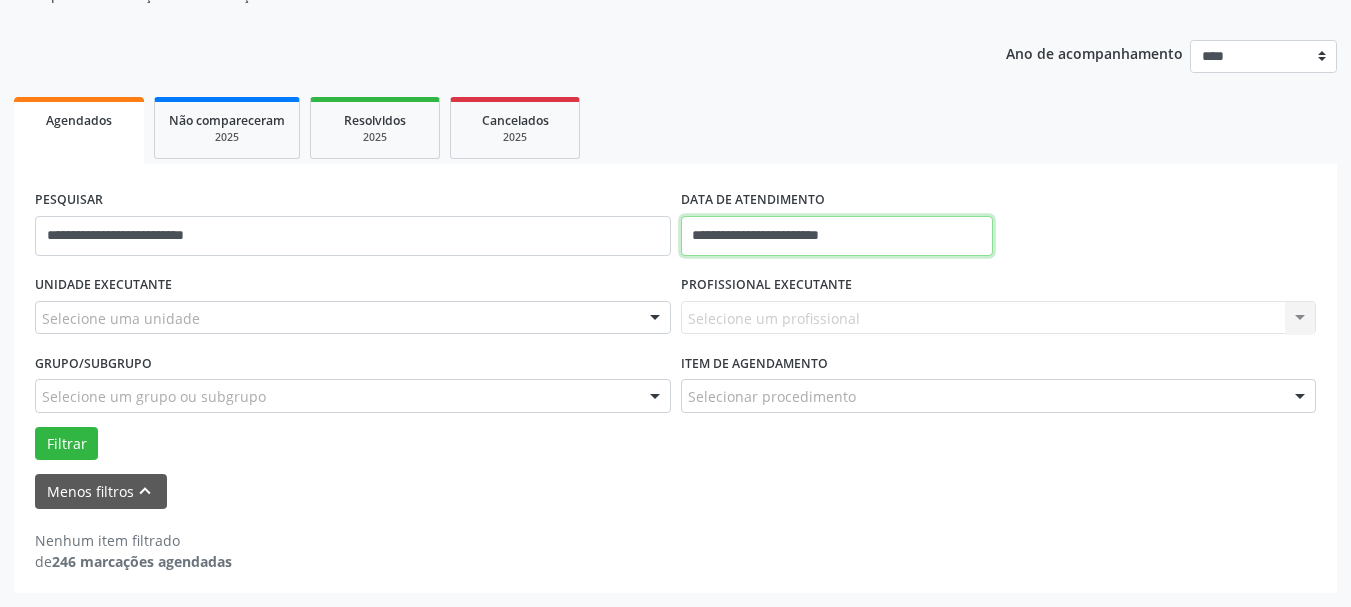 click on "**********" at bounding box center [837, 236] 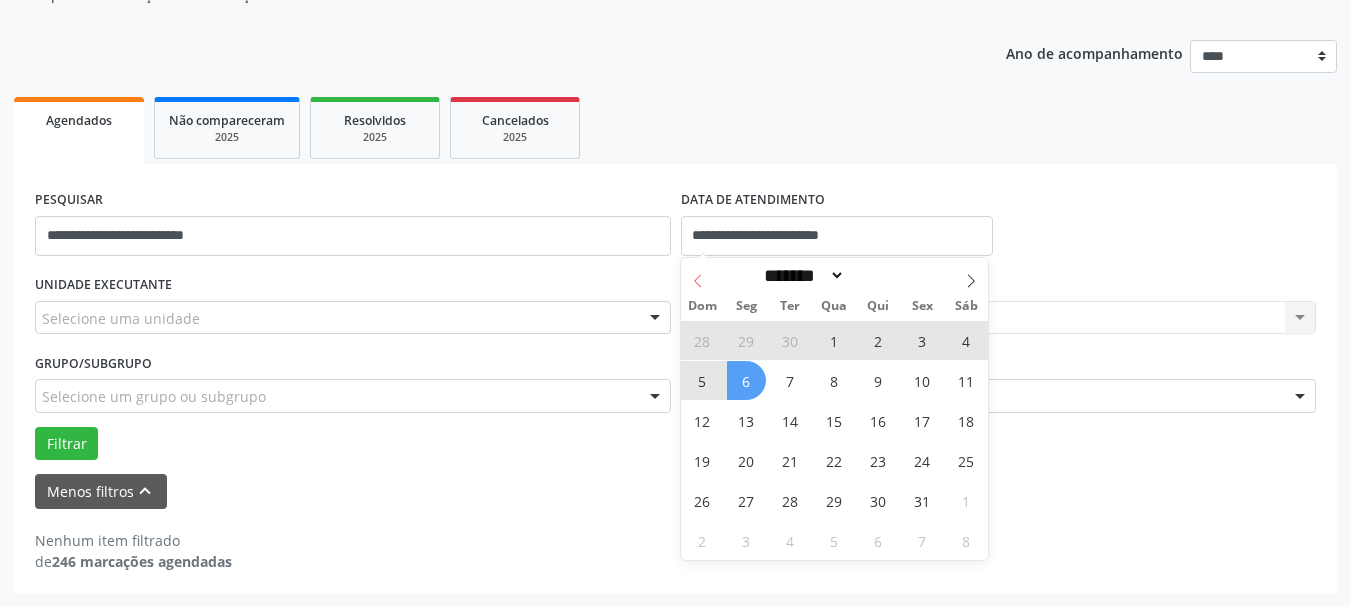 click at bounding box center [698, 275] 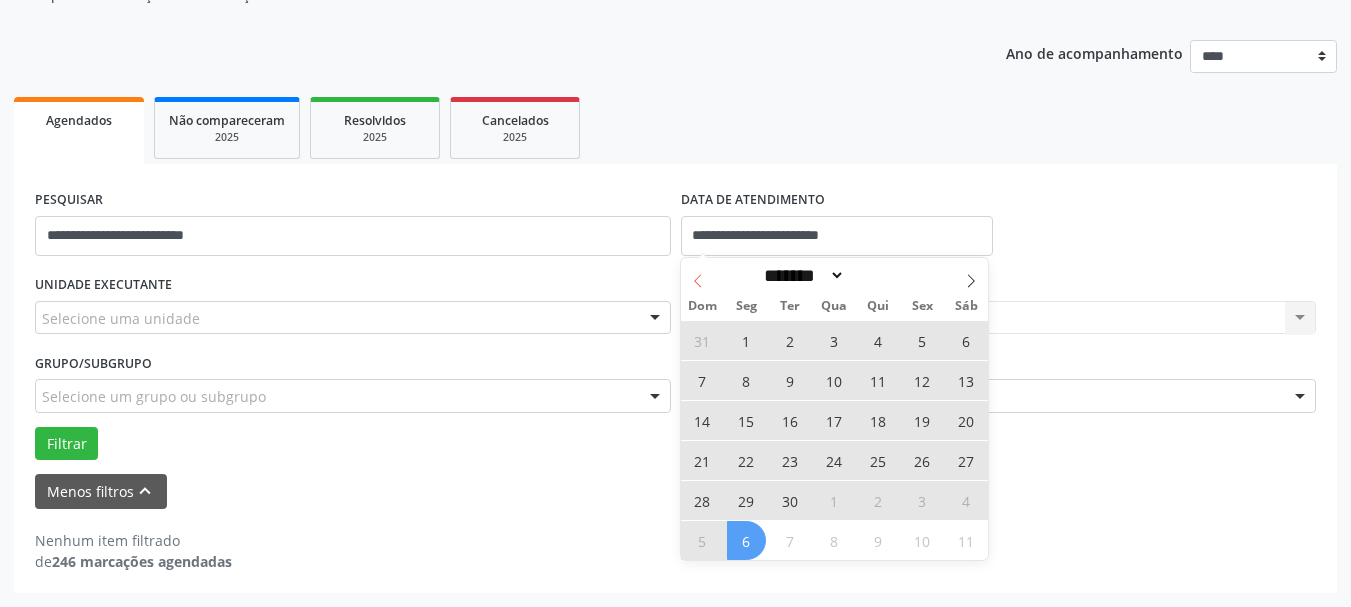 click at bounding box center [698, 275] 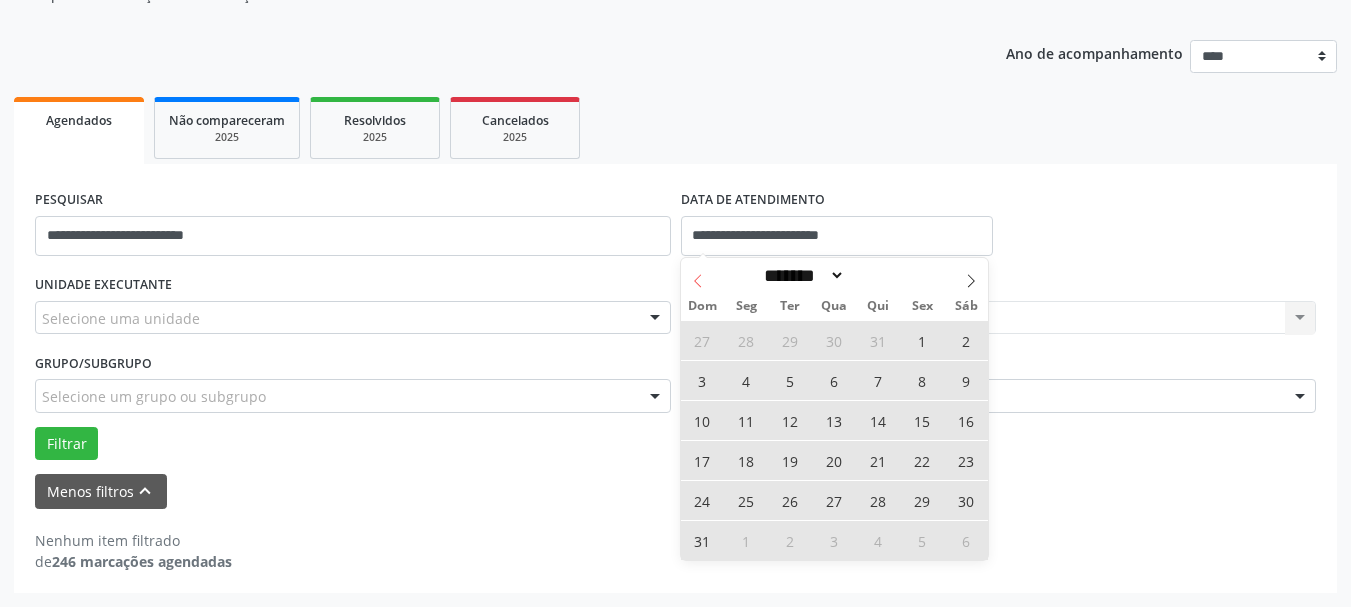 click at bounding box center [698, 275] 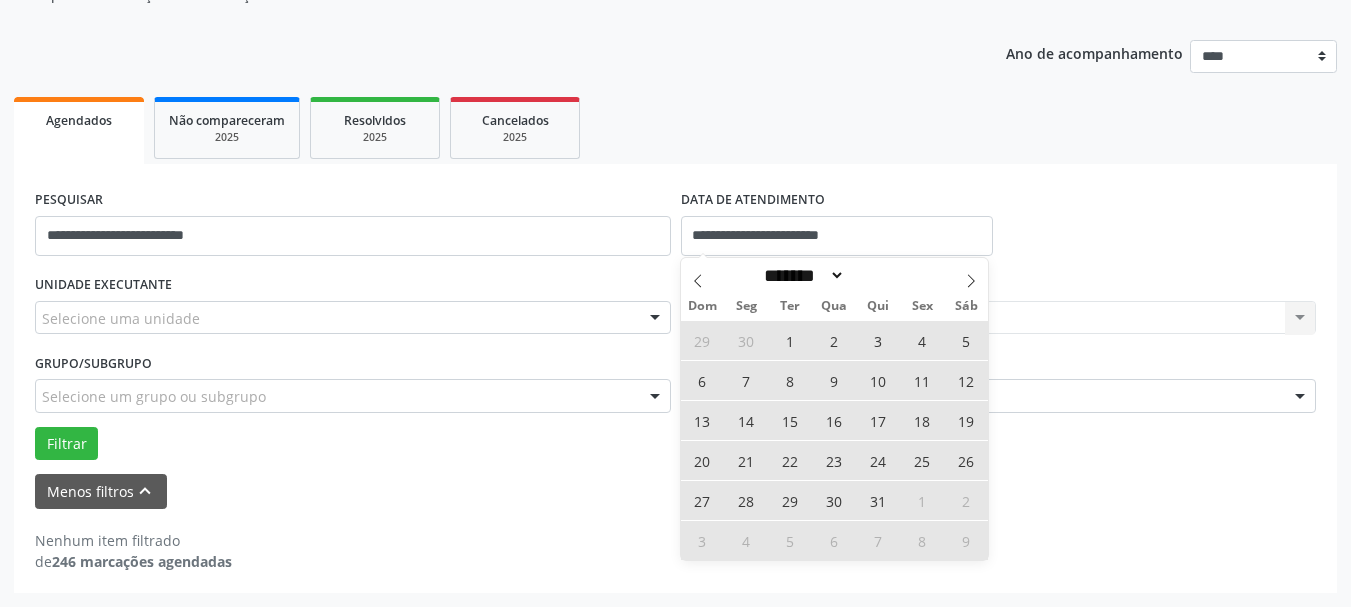 click on "17" at bounding box center (878, 420) 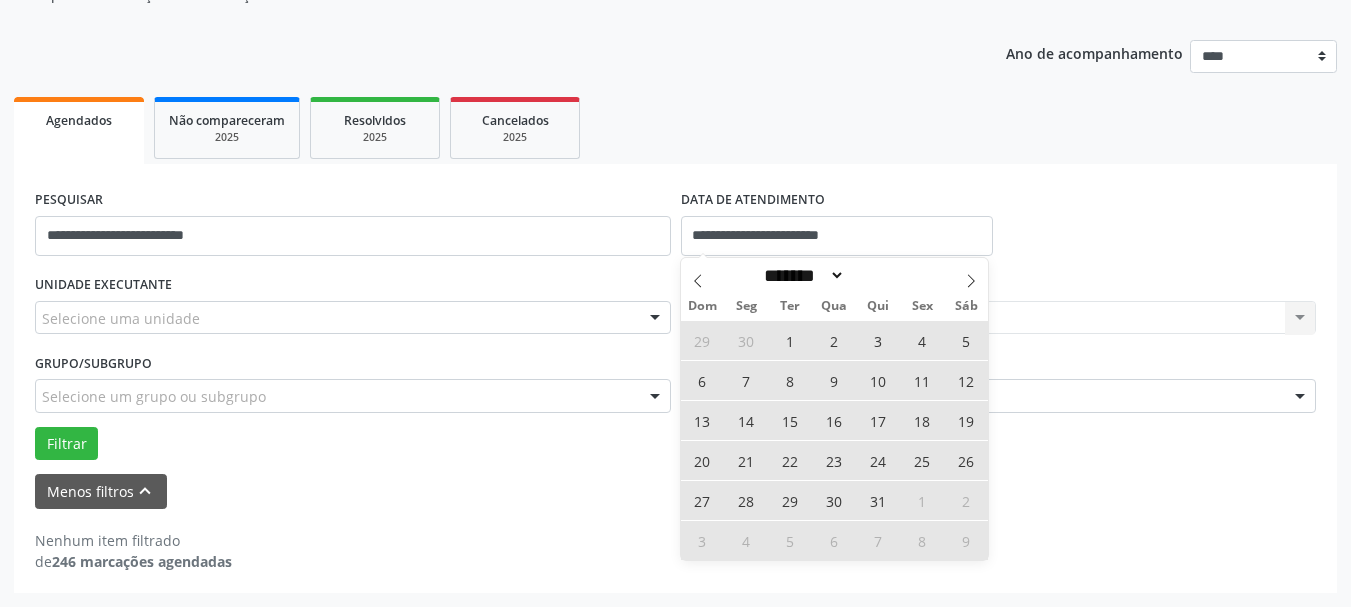 type on "**********" 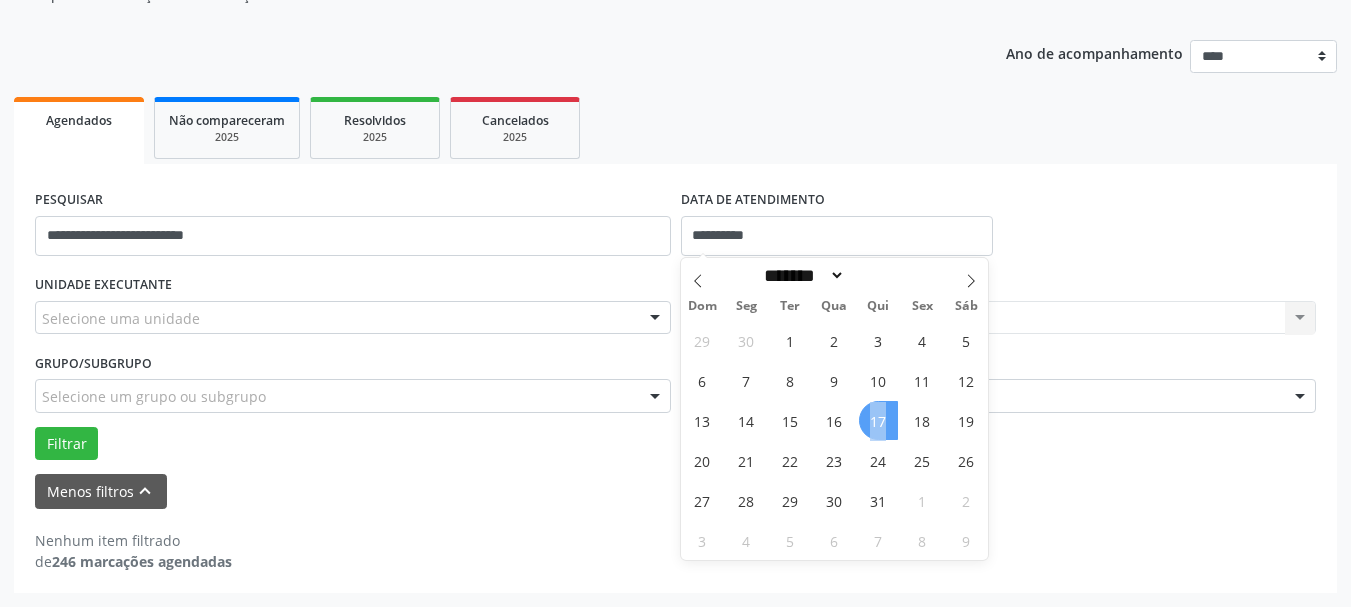 click on "17" at bounding box center (878, 420) 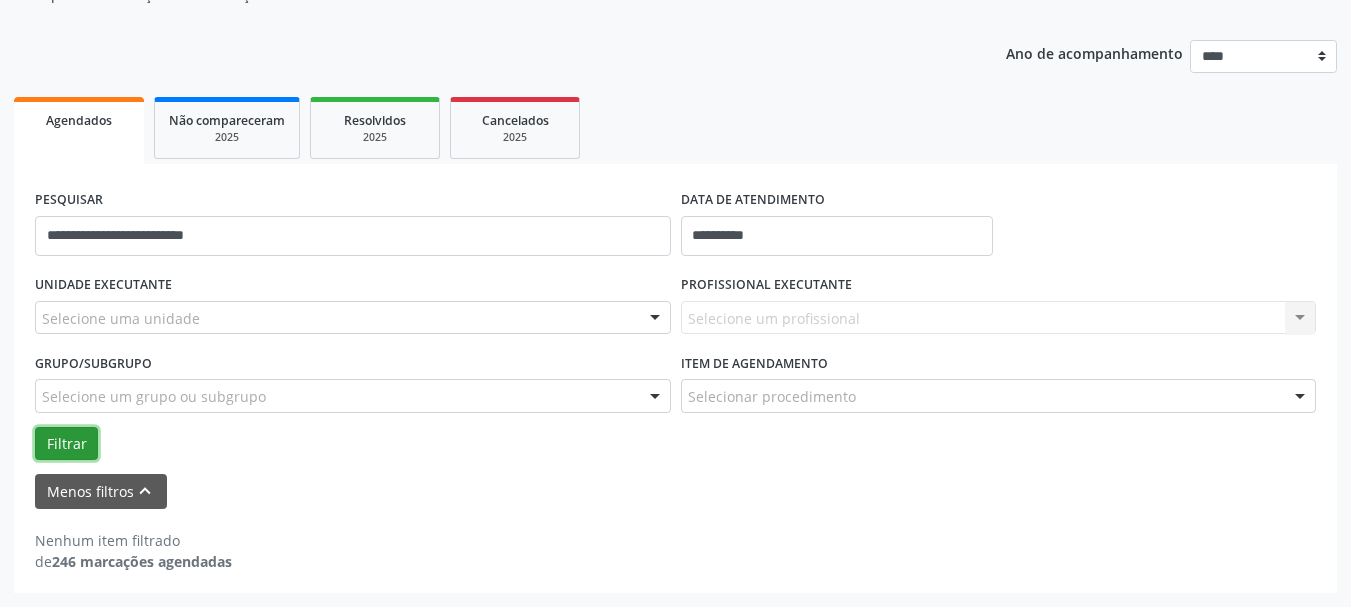 click on "Filtrar" at bounding box center (66, 444) 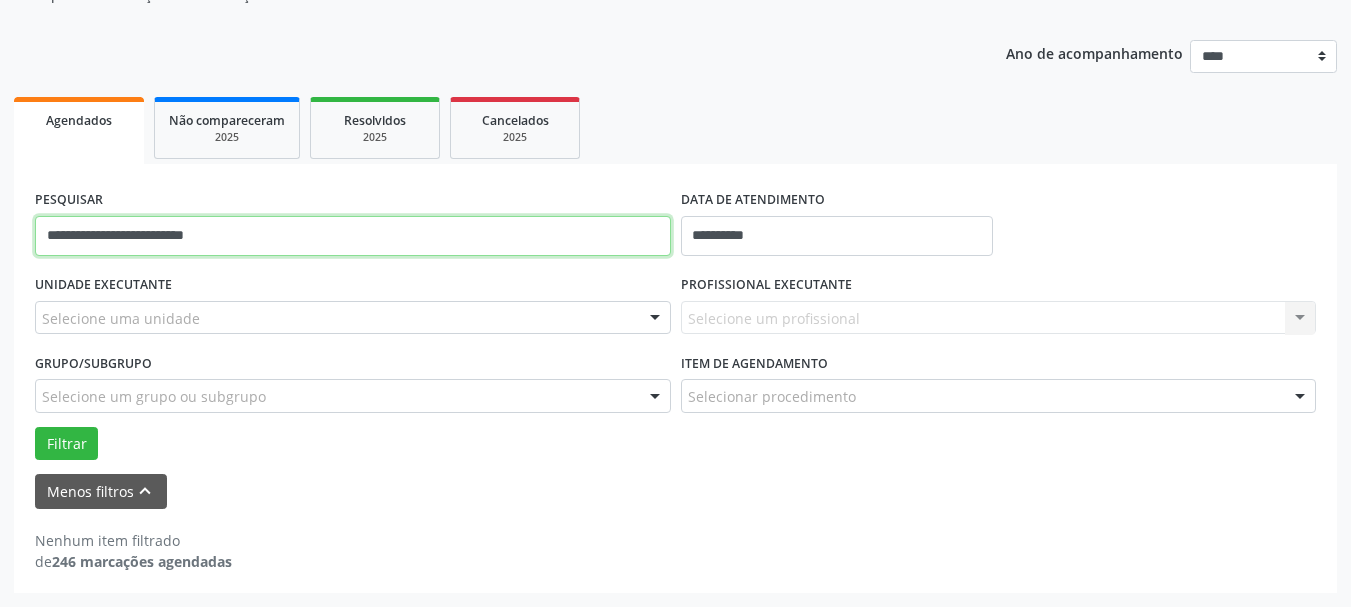 drag, startPoint x: 212, startPoint y: 233, endPoint x: 218, endPoint y: 220, distance: 14.3178215 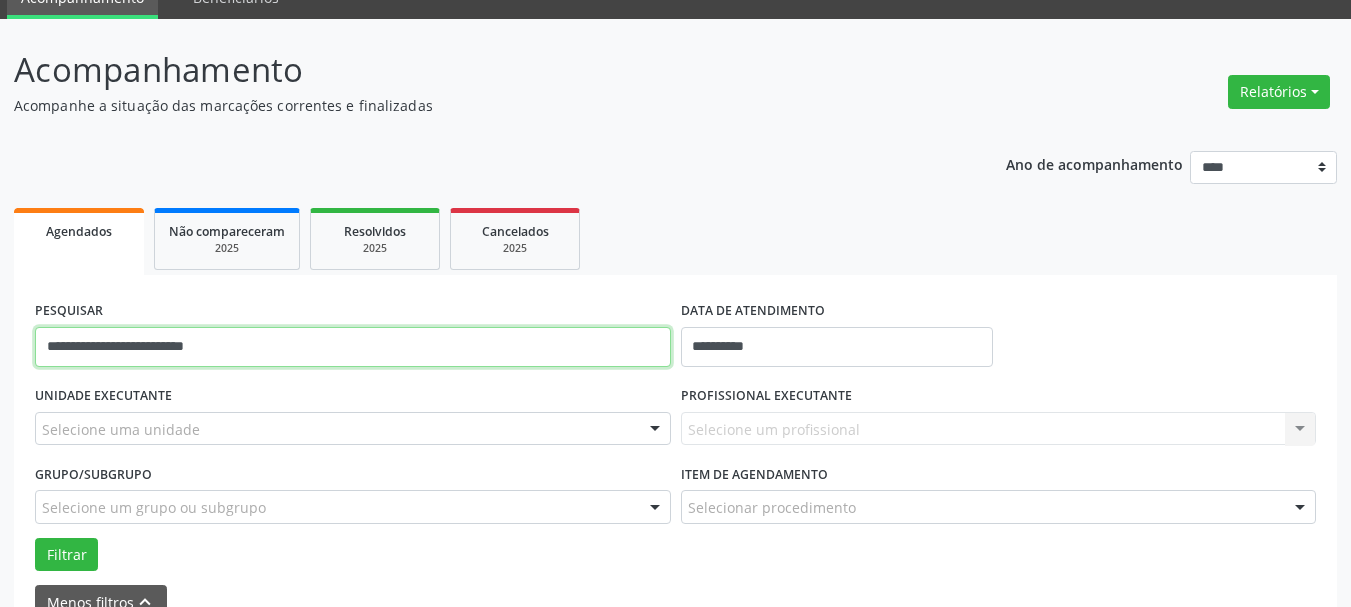 scroll, scrollTop: 0, scrollLeft: 0, axis: both 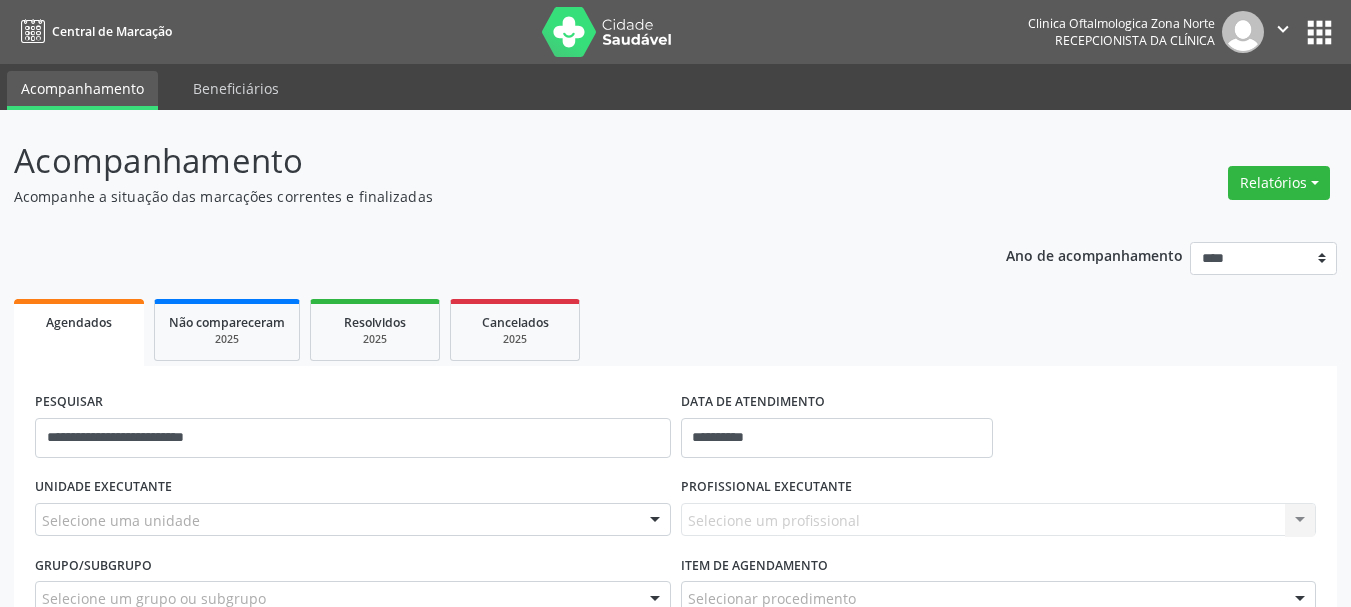 click at bounding box center [1243, 32] 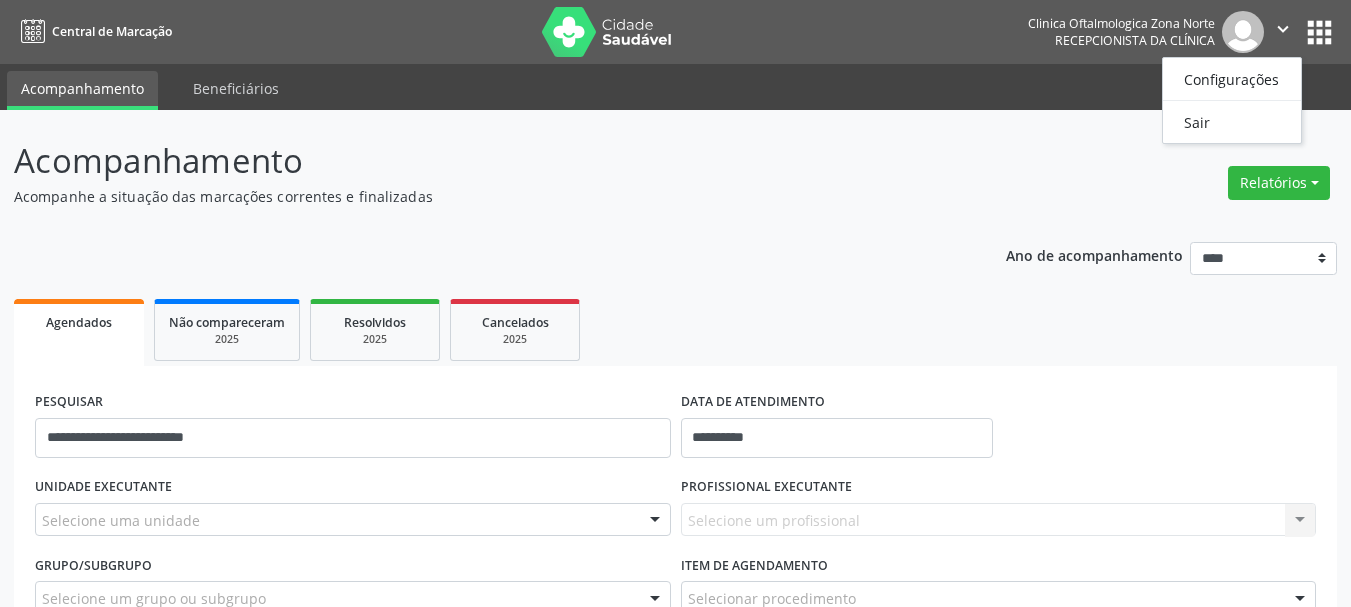click on "Configurações
Sair" at bounding box center [1232, 100] 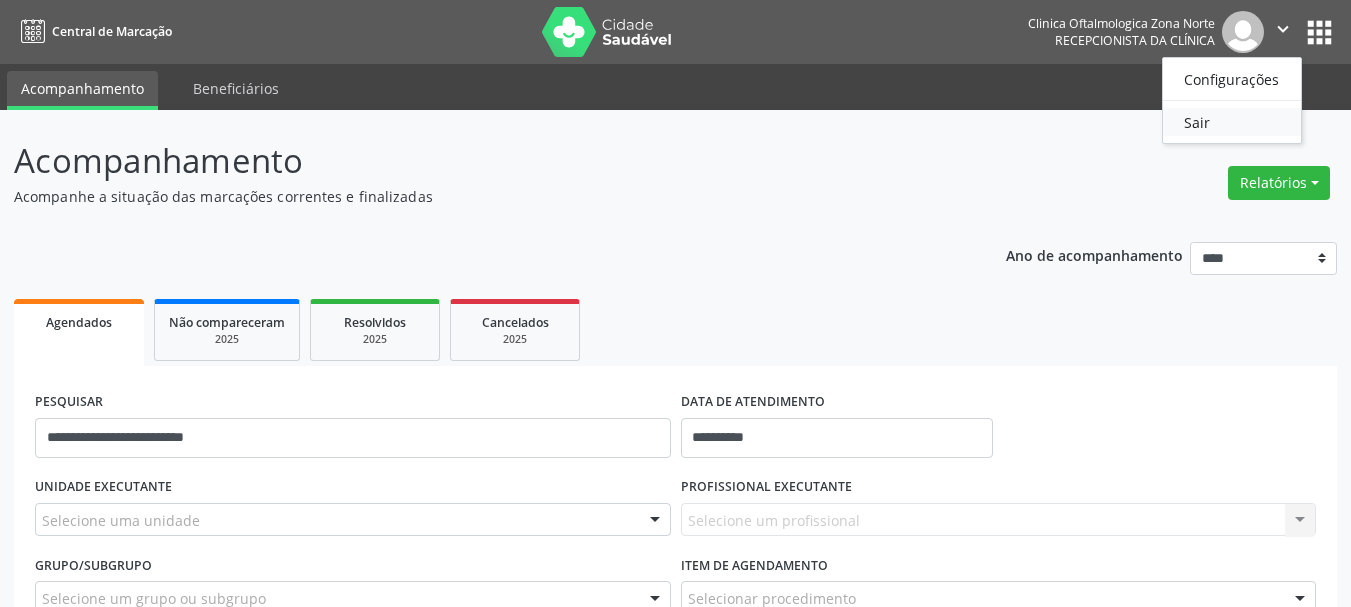 click on "Sair" at bounding box center [1232, 122] 